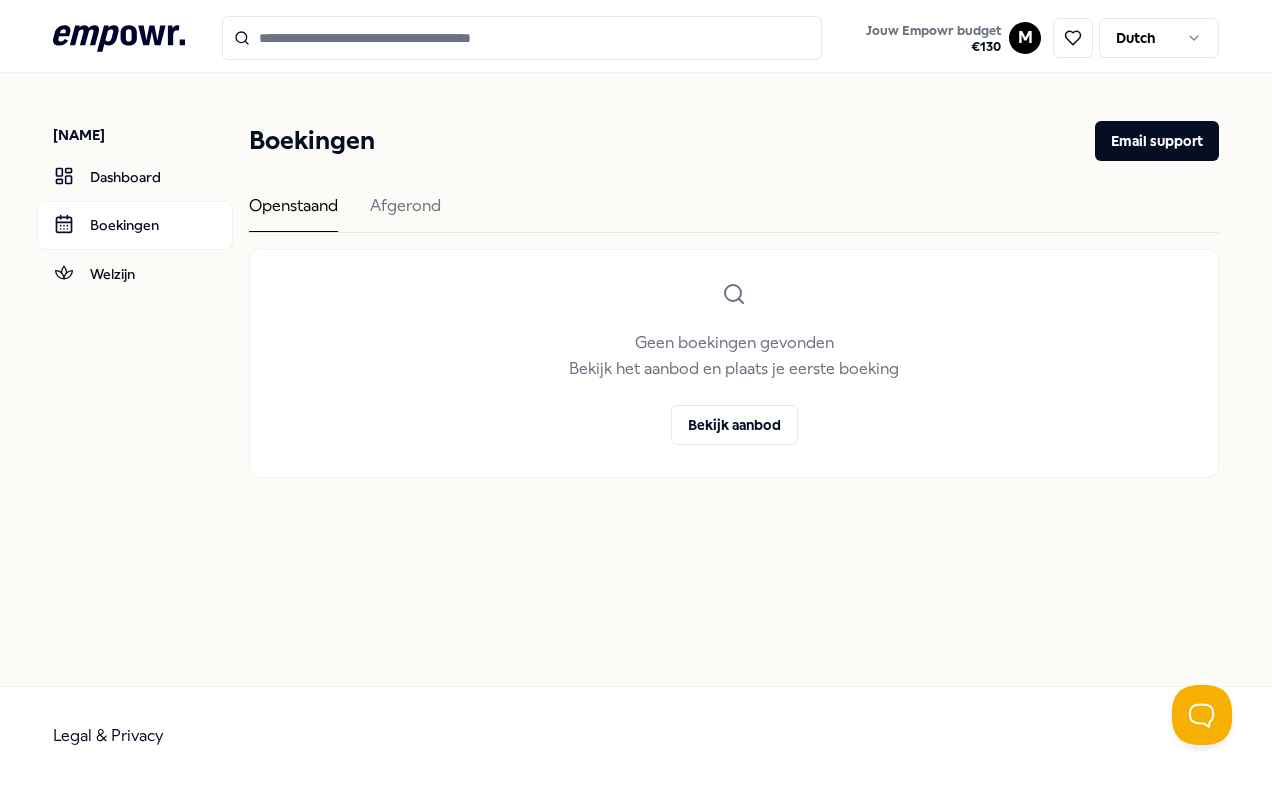 scroll, scrollTop: 0, scrollLeft: 0, axis: both 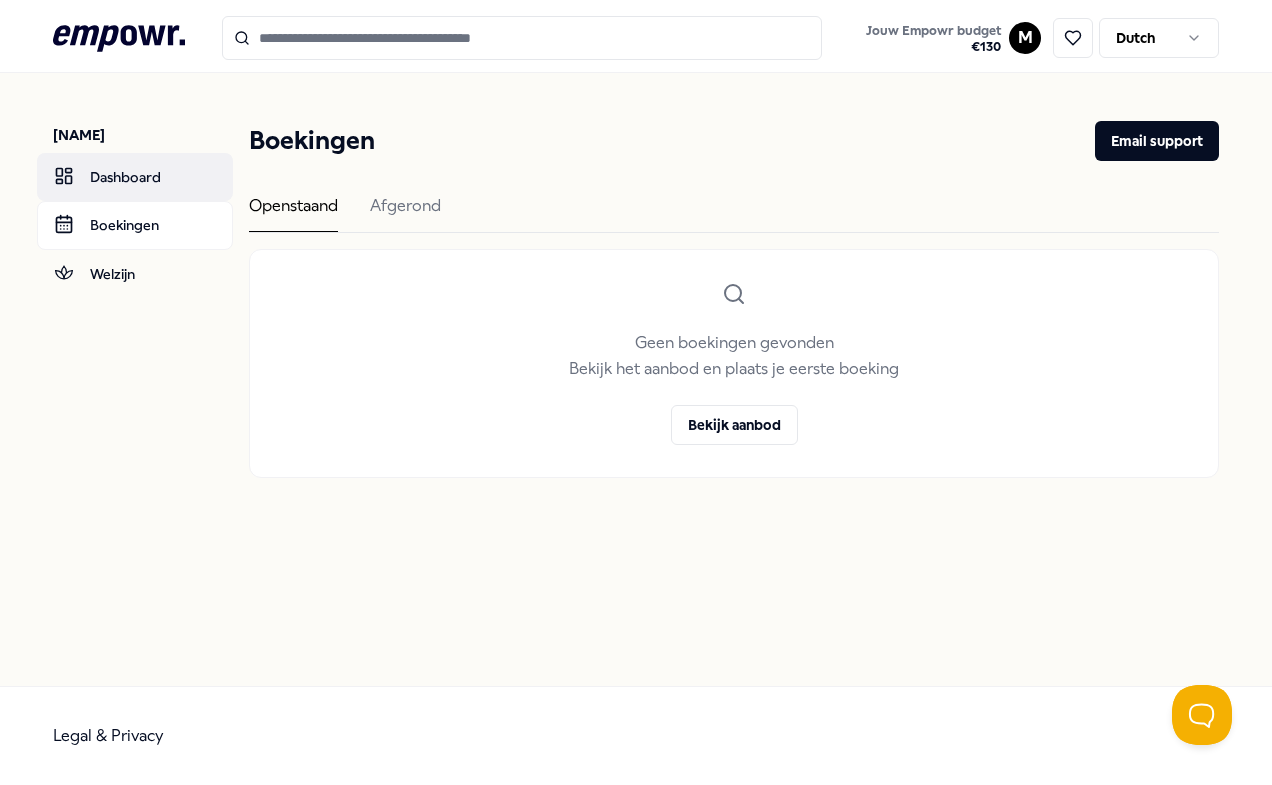 click on "Dashboard" at bounding box center (135, 177) 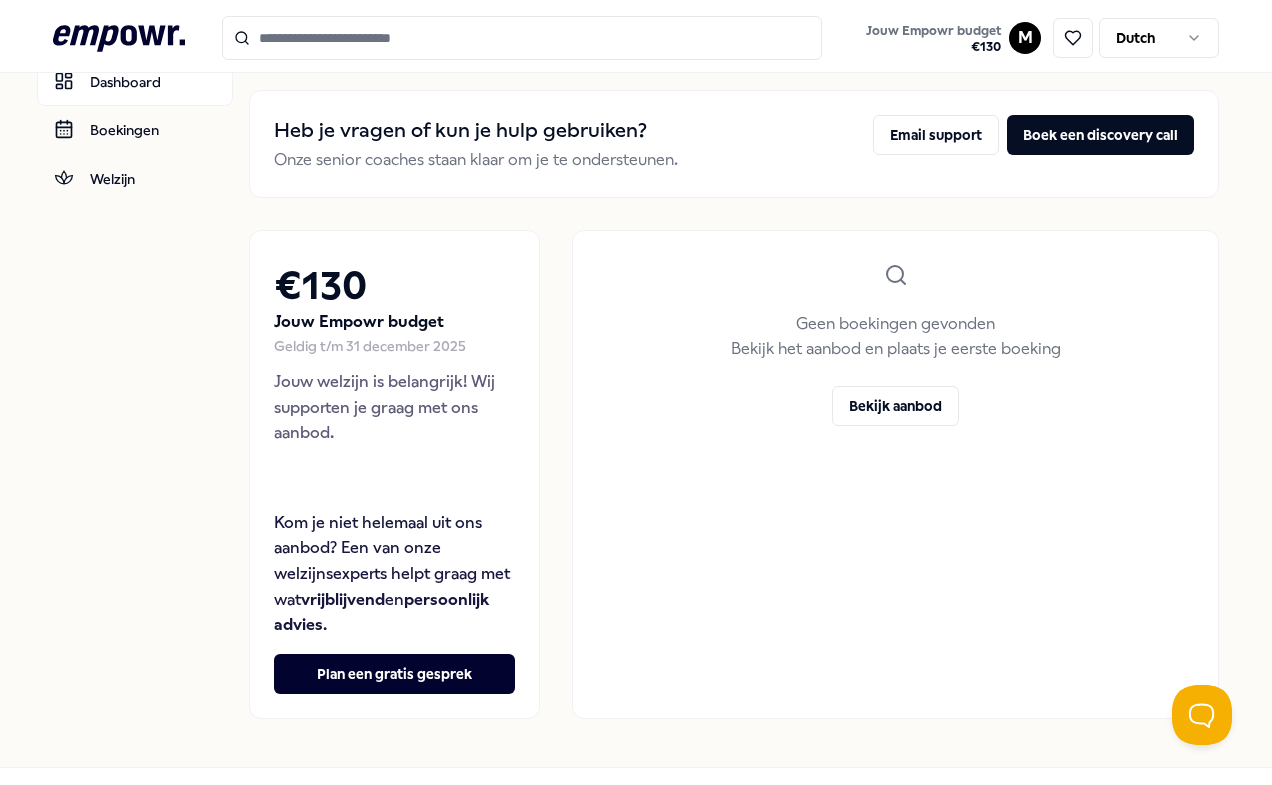 scroll, scrollTop: 0, scrollLeft: 0, axis: both 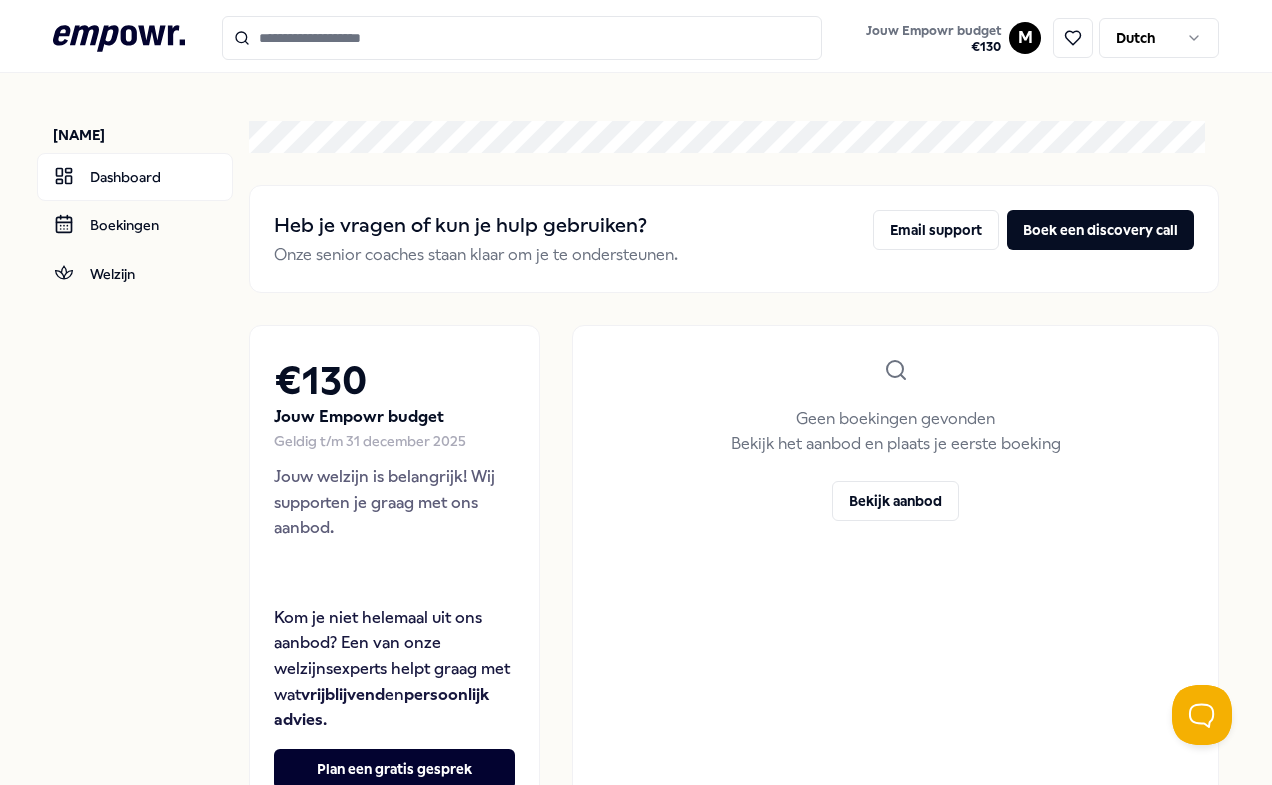click on "[NAME]" at bounding box center (143, 135) 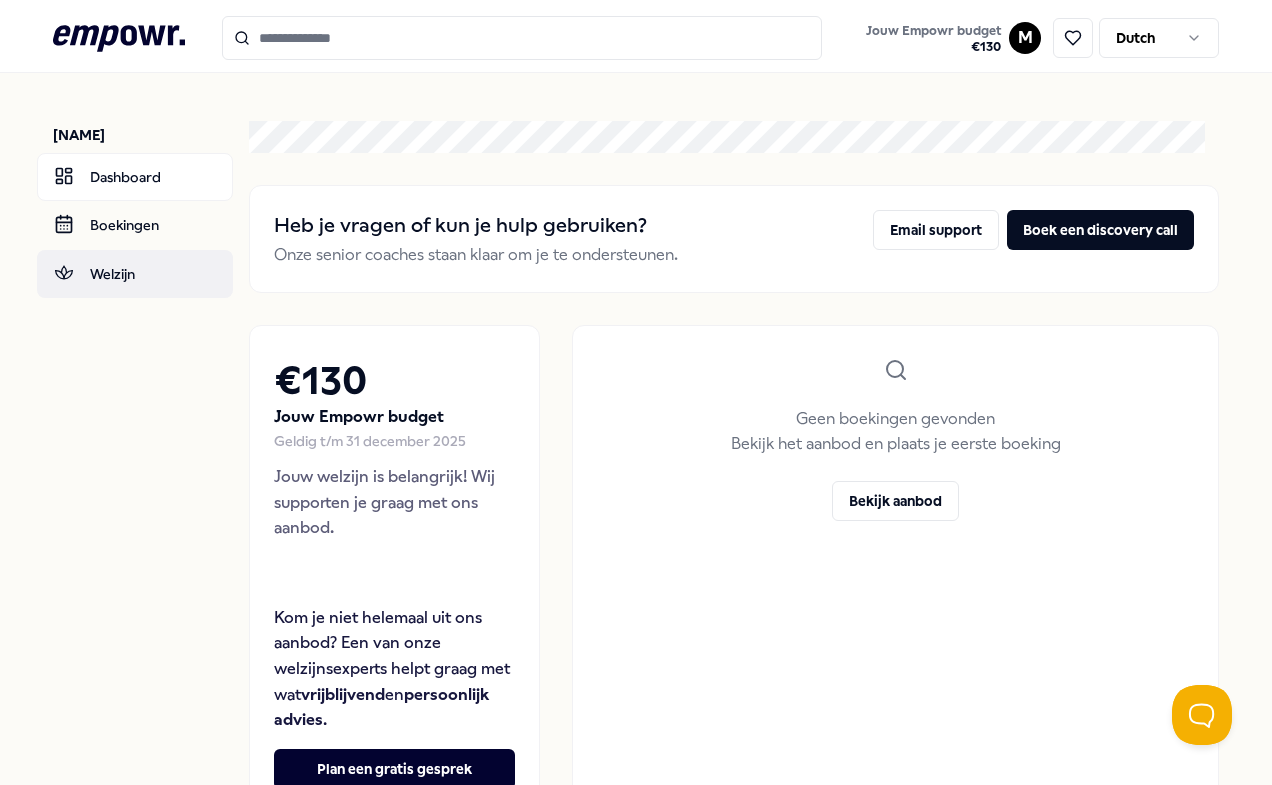 click on "Welzijn" at bounding box center (135, 274) 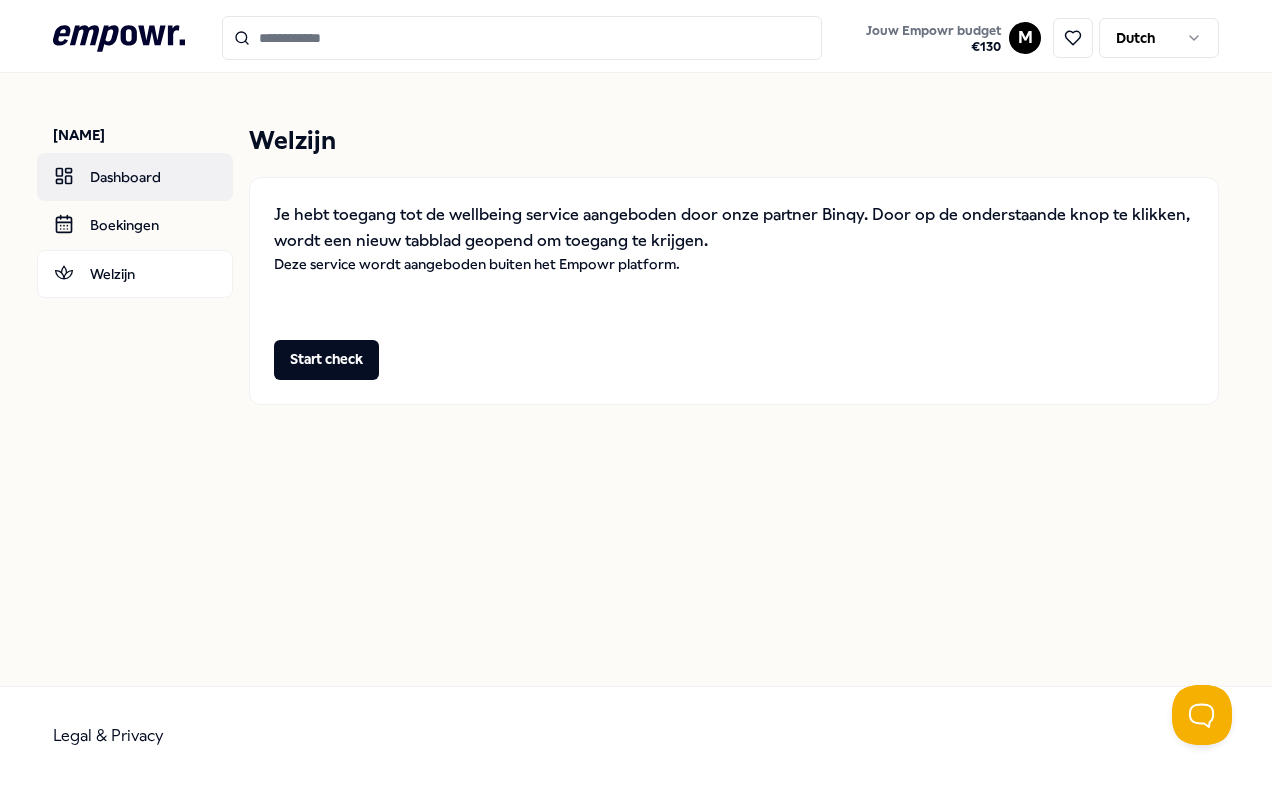 click on "Dashboard" at bounding box center [135, 177] 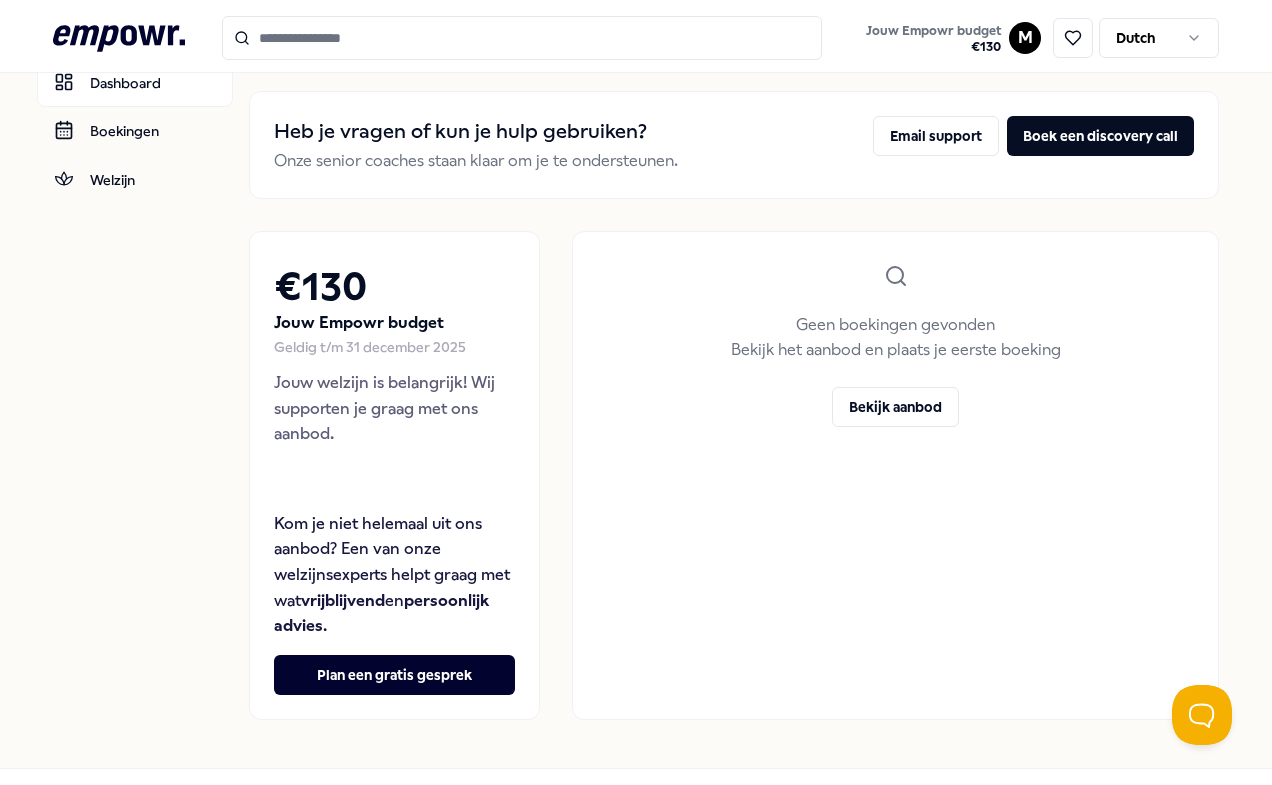 scroll, scrollTop: 0, scrollLeft: 0, axis: both 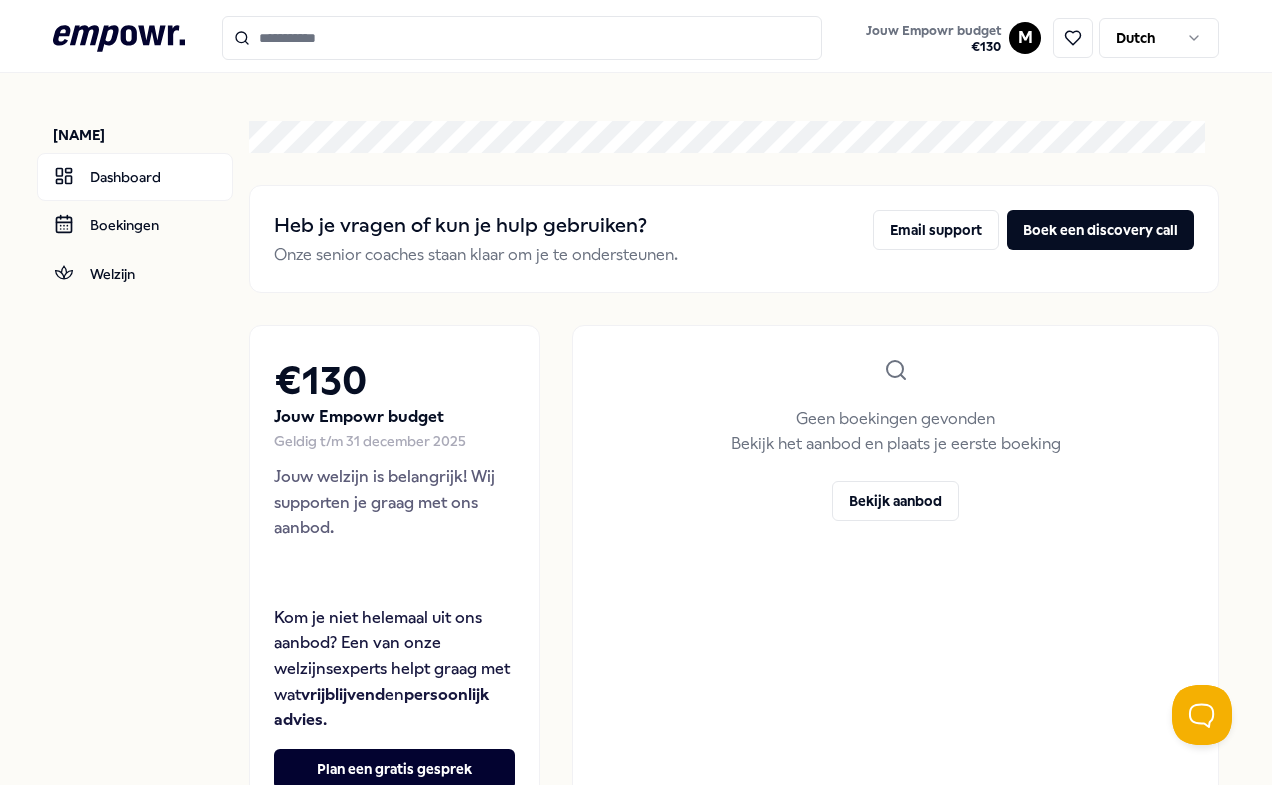 click at bounding box center [522, 38] 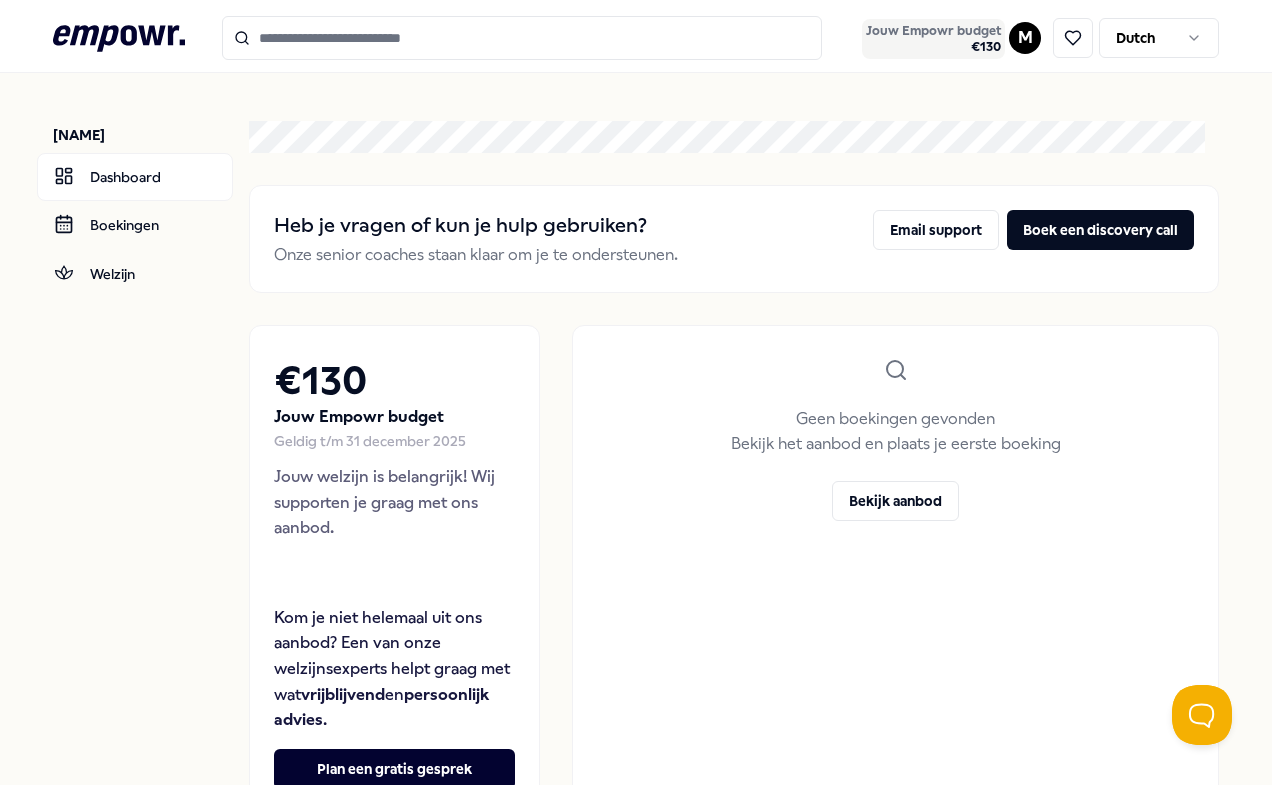 click on "Jouw Empowr budget" at bounding box center (933, 31) 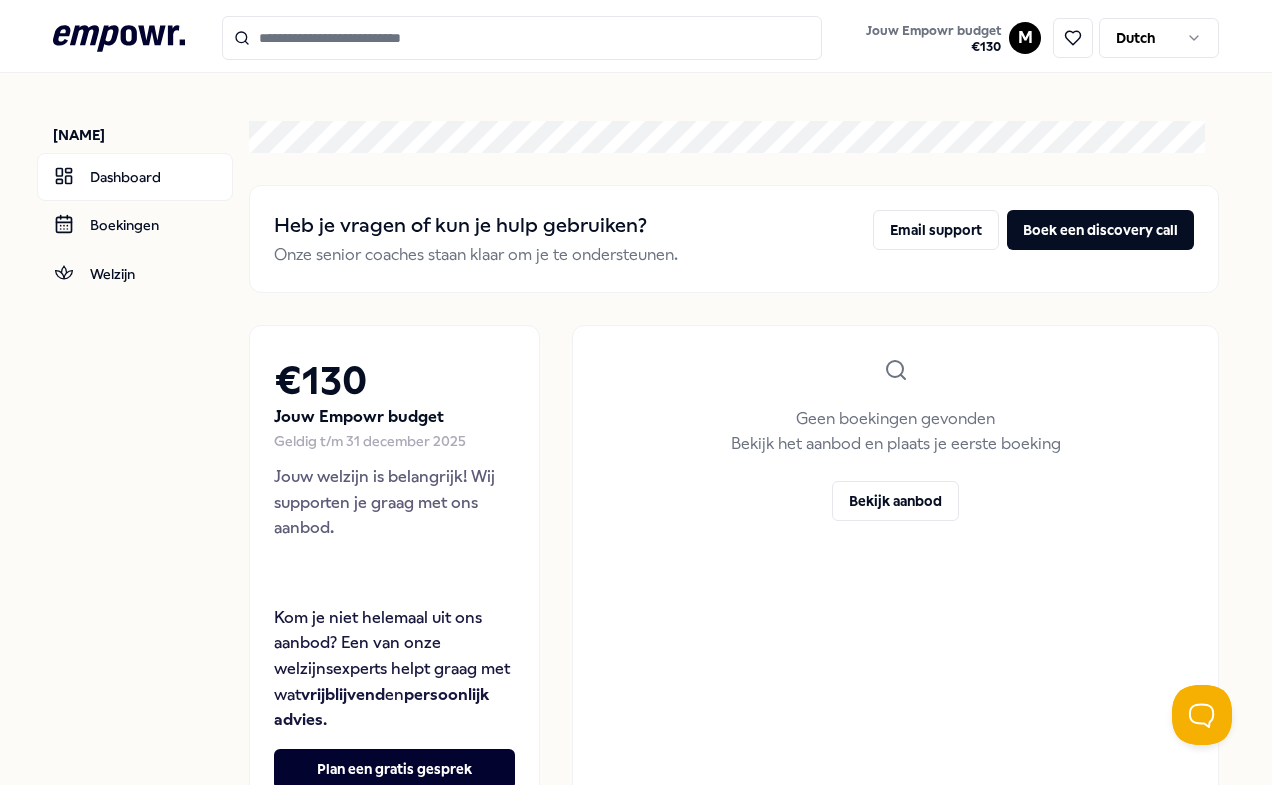 click at bounding box center [522, 38] 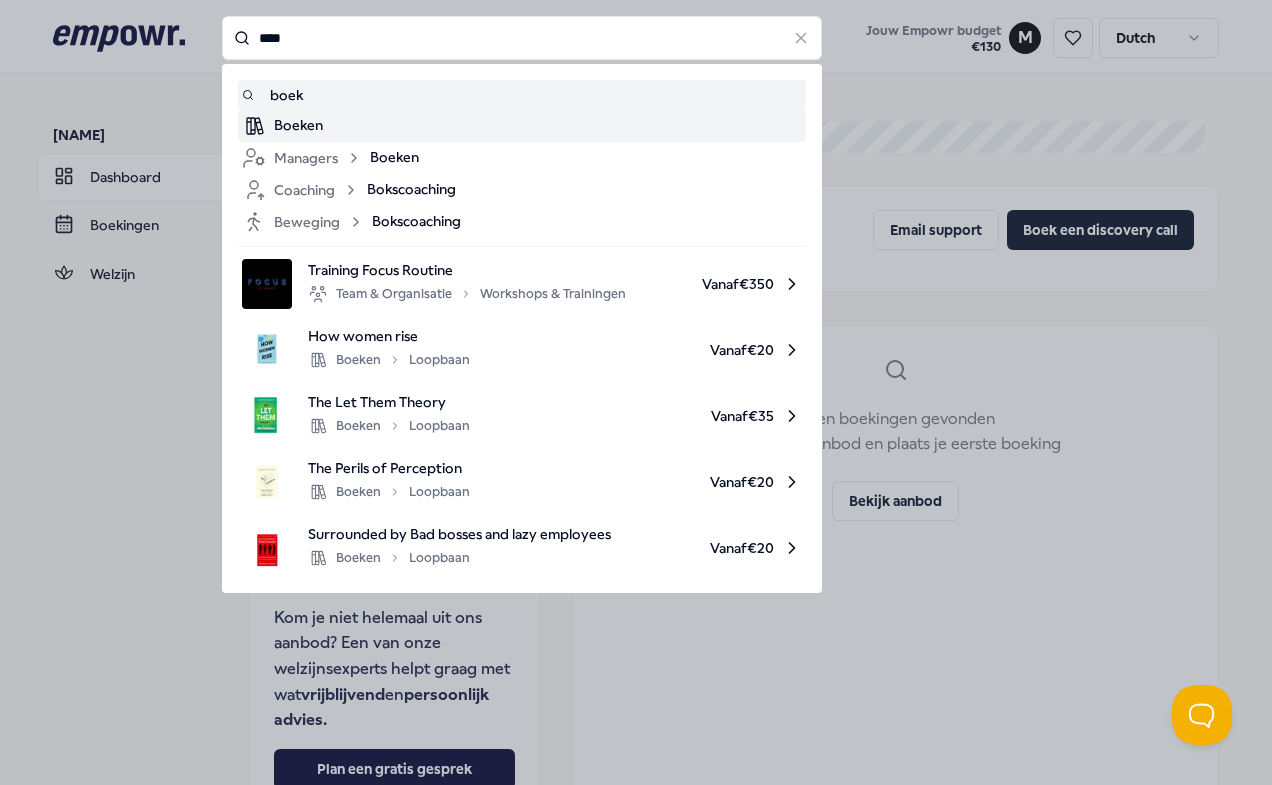 click on "Boeken" at bounding box center (538, 126) 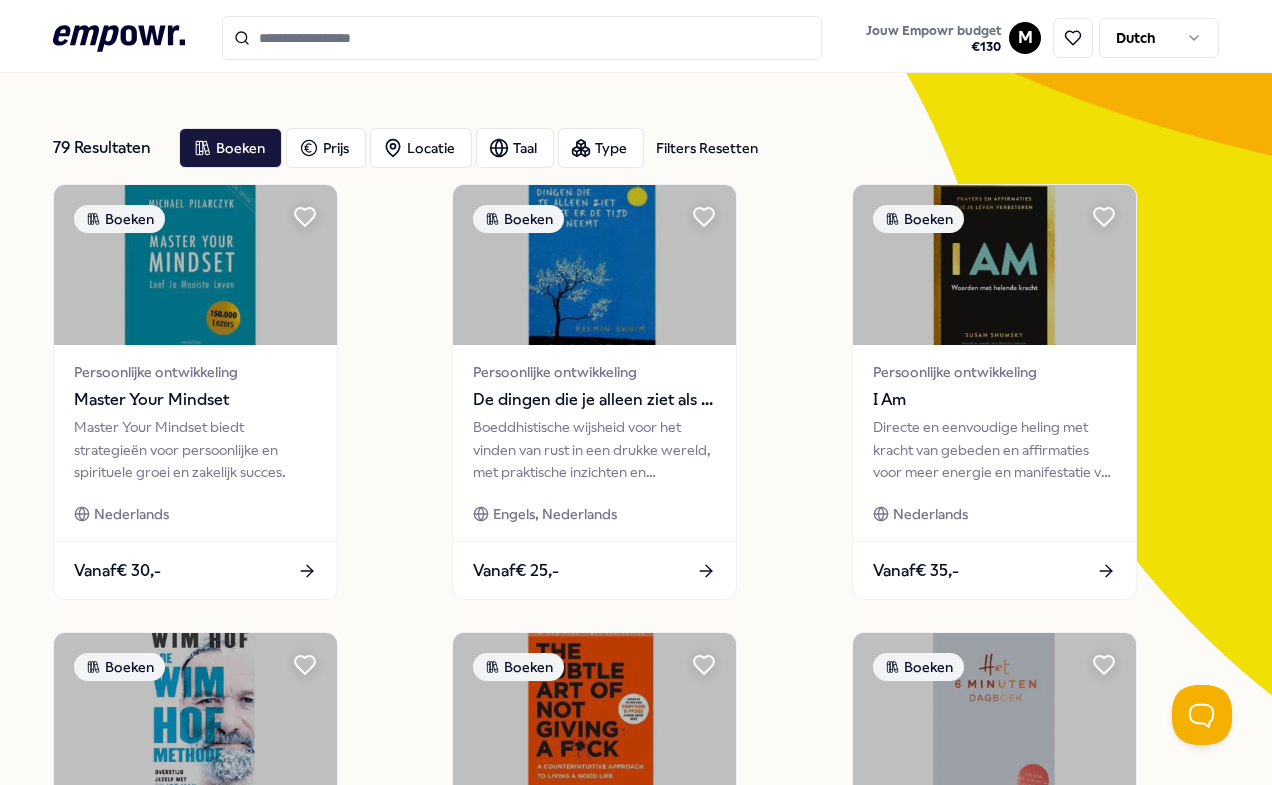 scroll, scrollTop: 100, scrollLeft: 0, axis: vertical 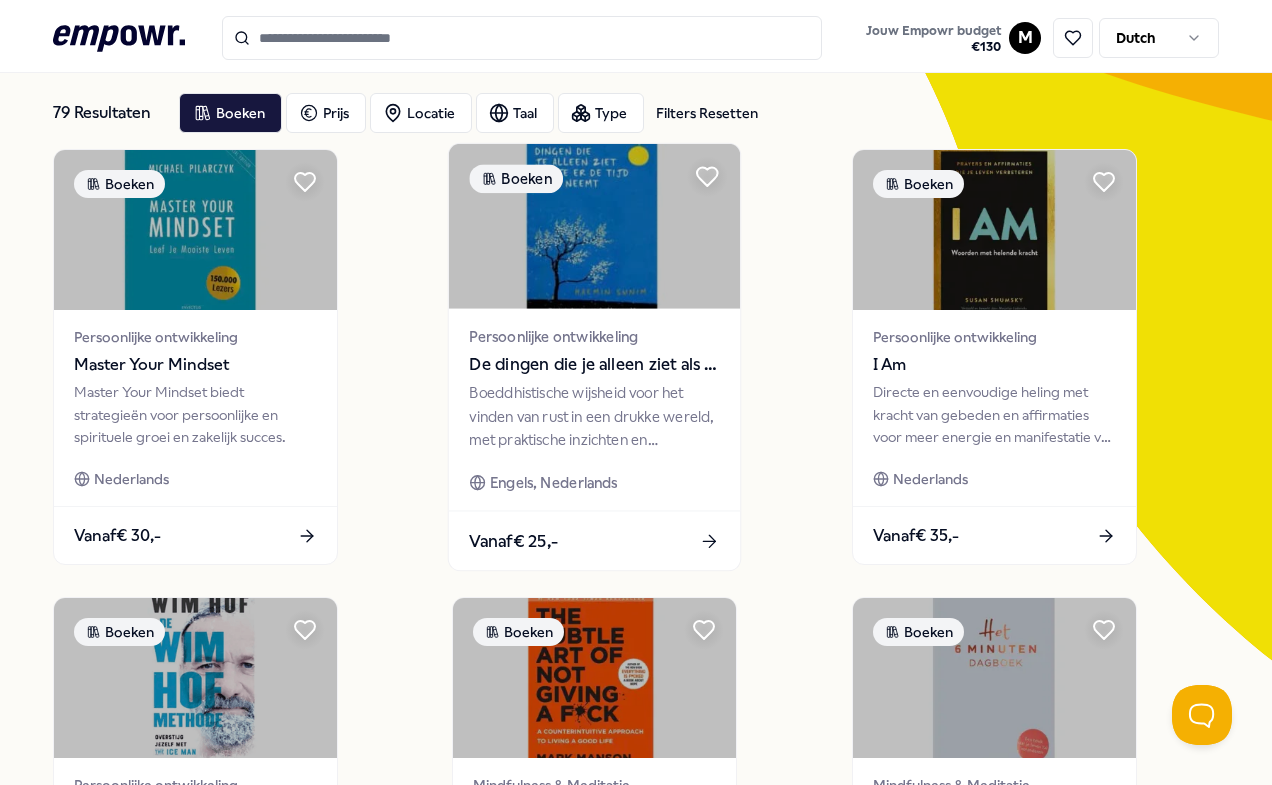 click on "Vanaf  € 25,-" at bounding box center (594, 540) 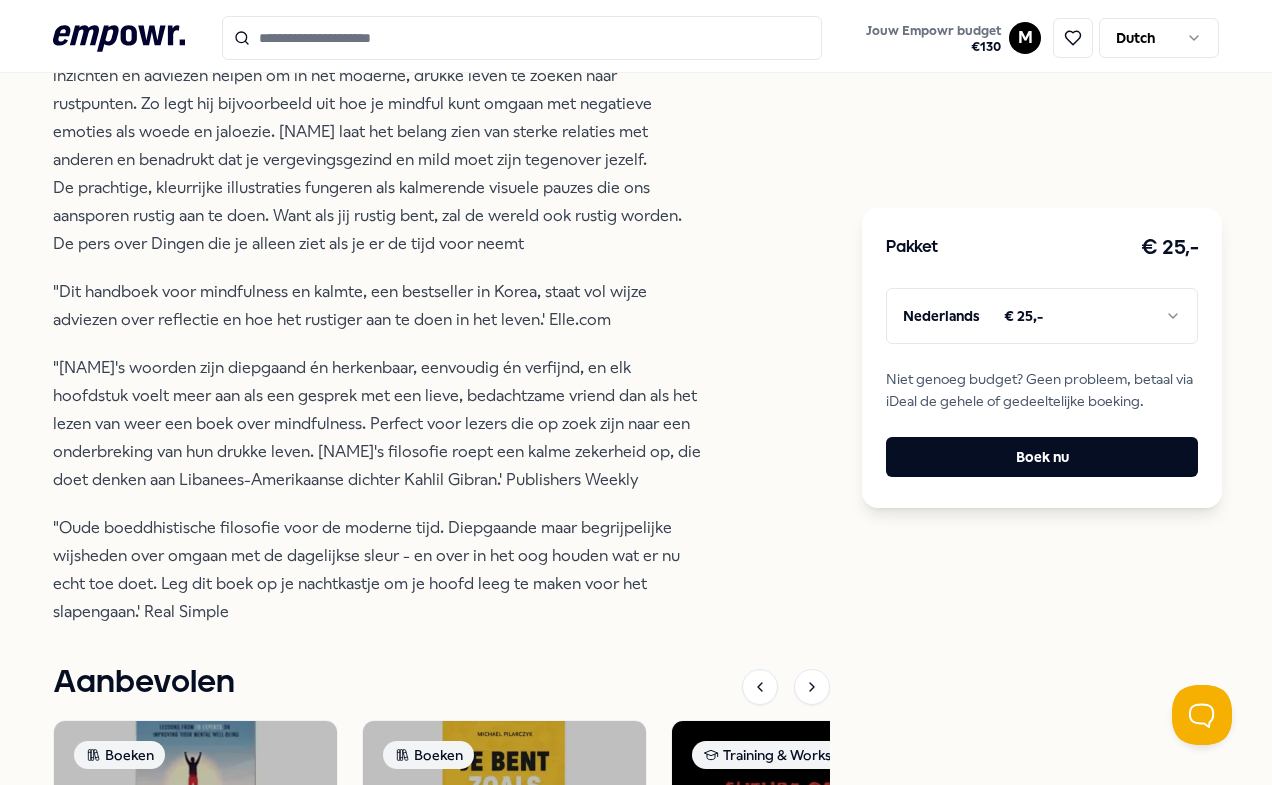 scroll, scrollTop: 800, scrollLeft: 0, axis: vertical 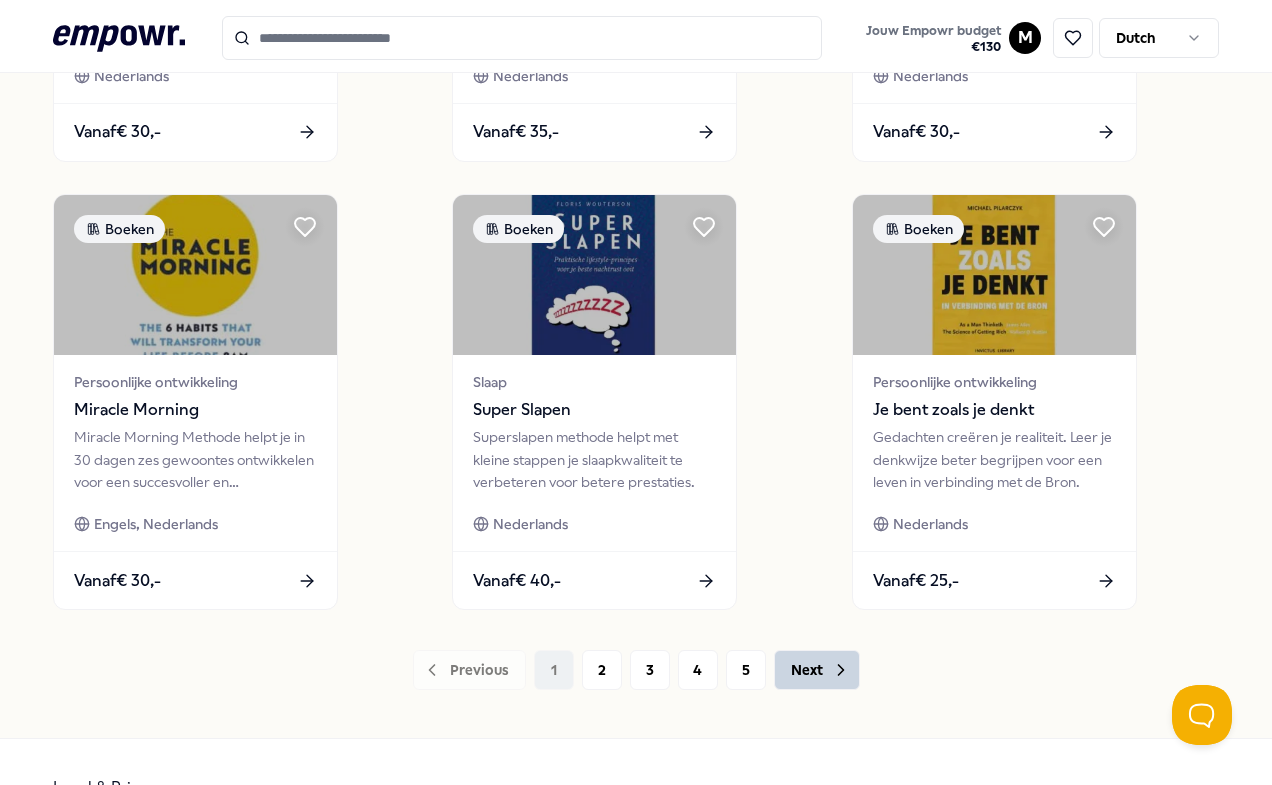 click 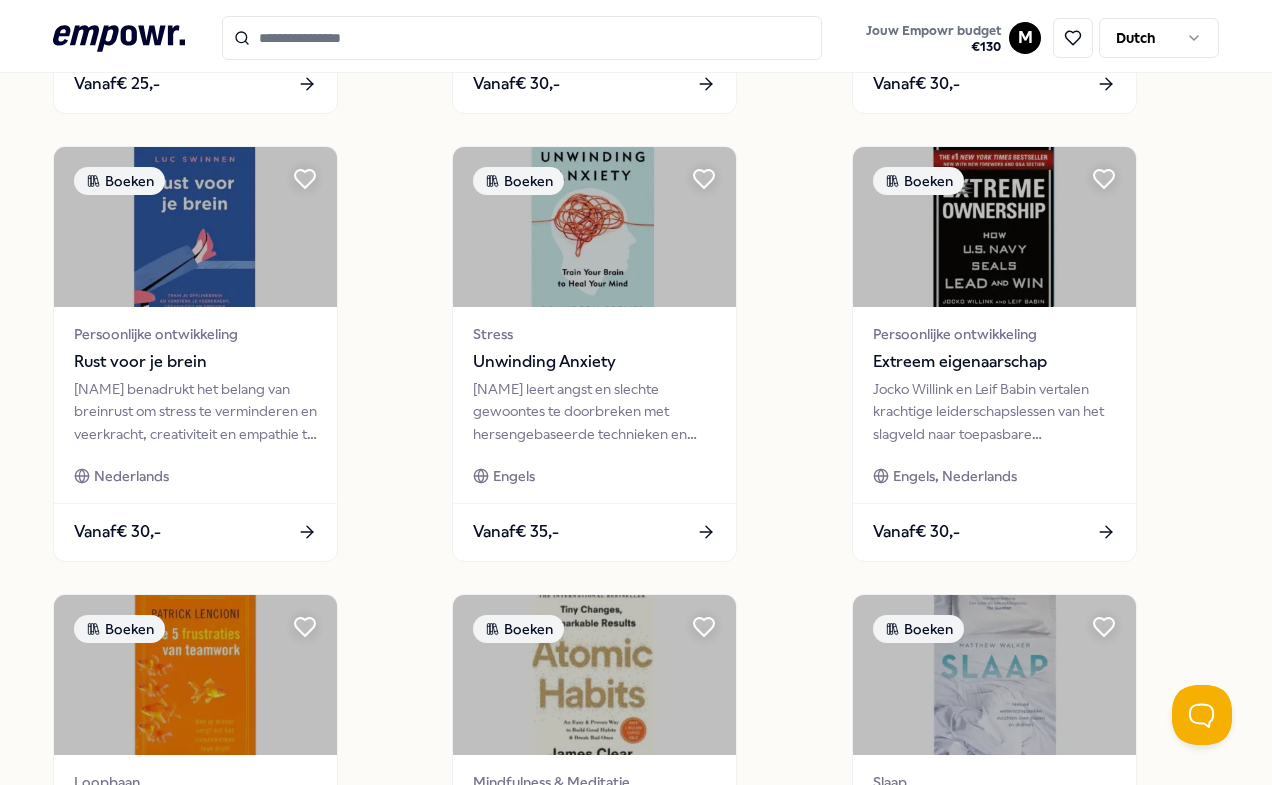 scroll, scrollTop: 1452, scrollLeft: 0, axis: vertical 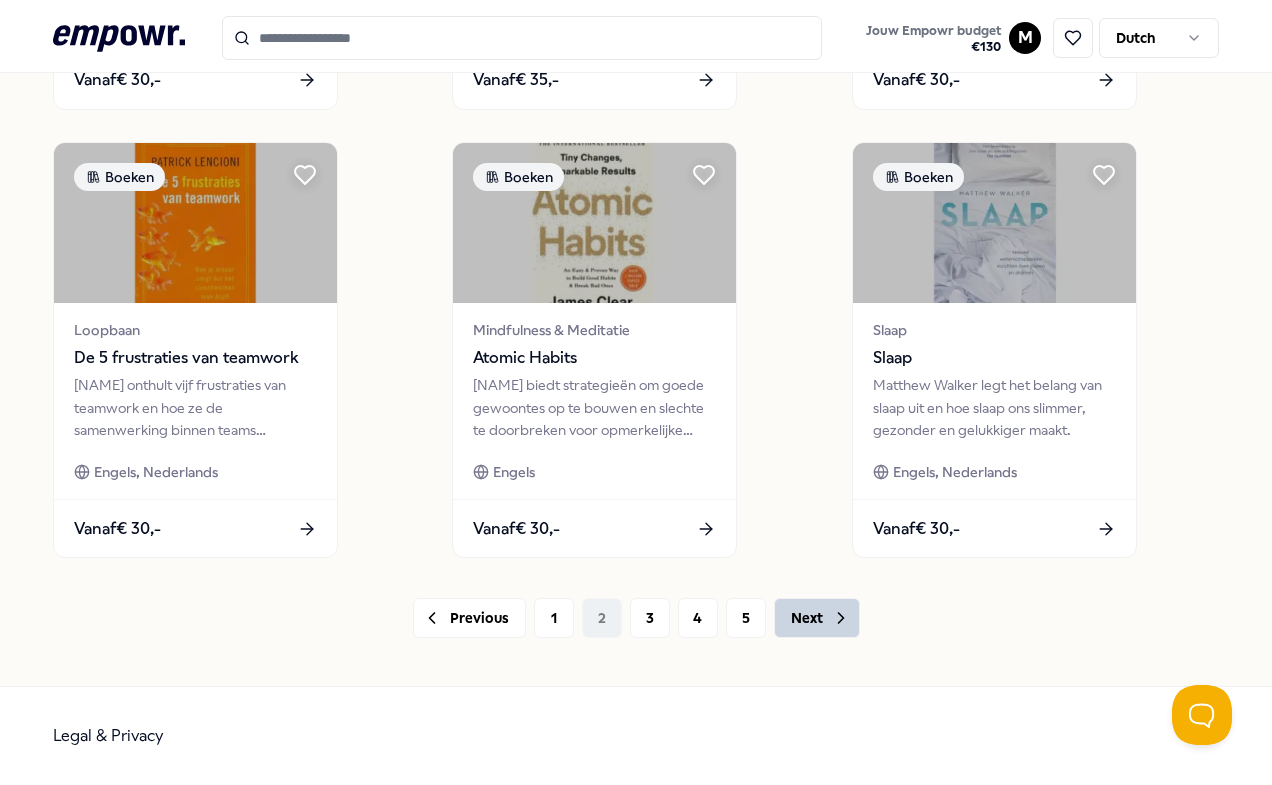 click 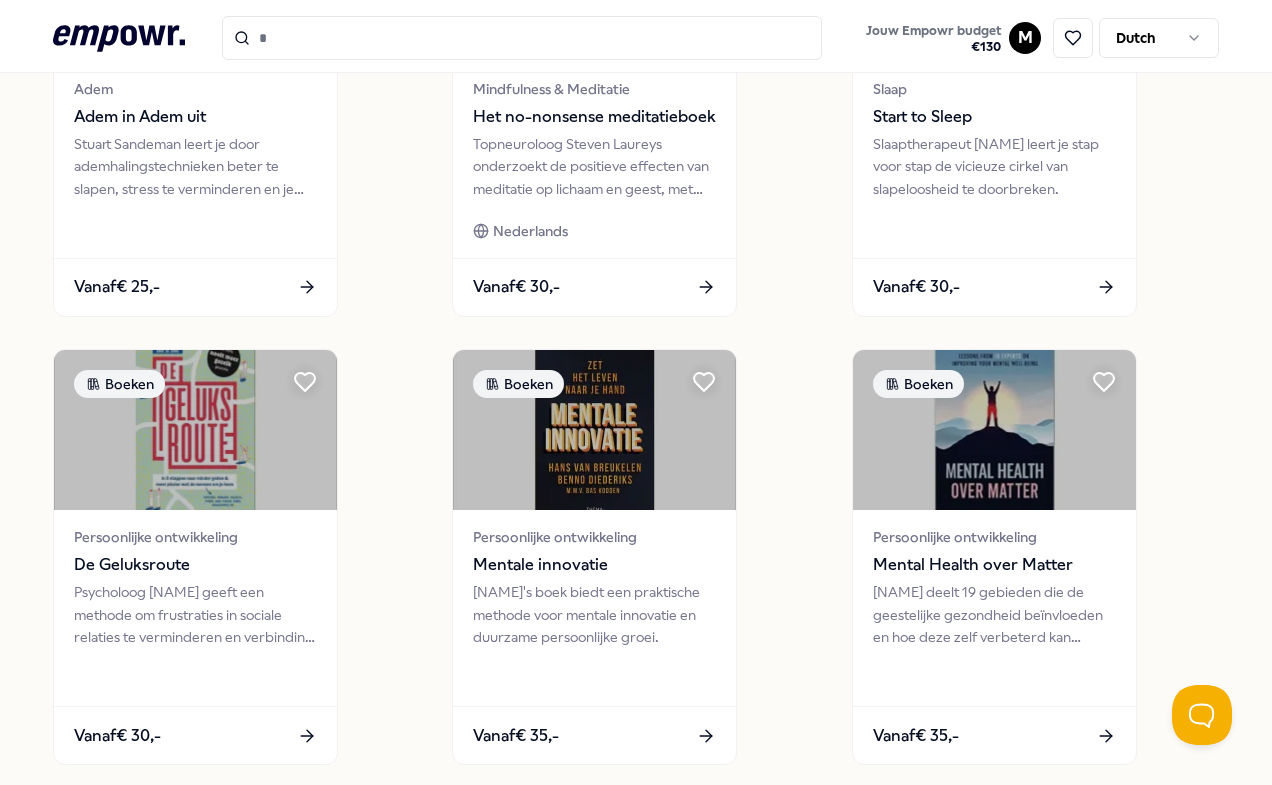 scroll, scrollTop: 1452, scrollLeft: 0, axis: vertical 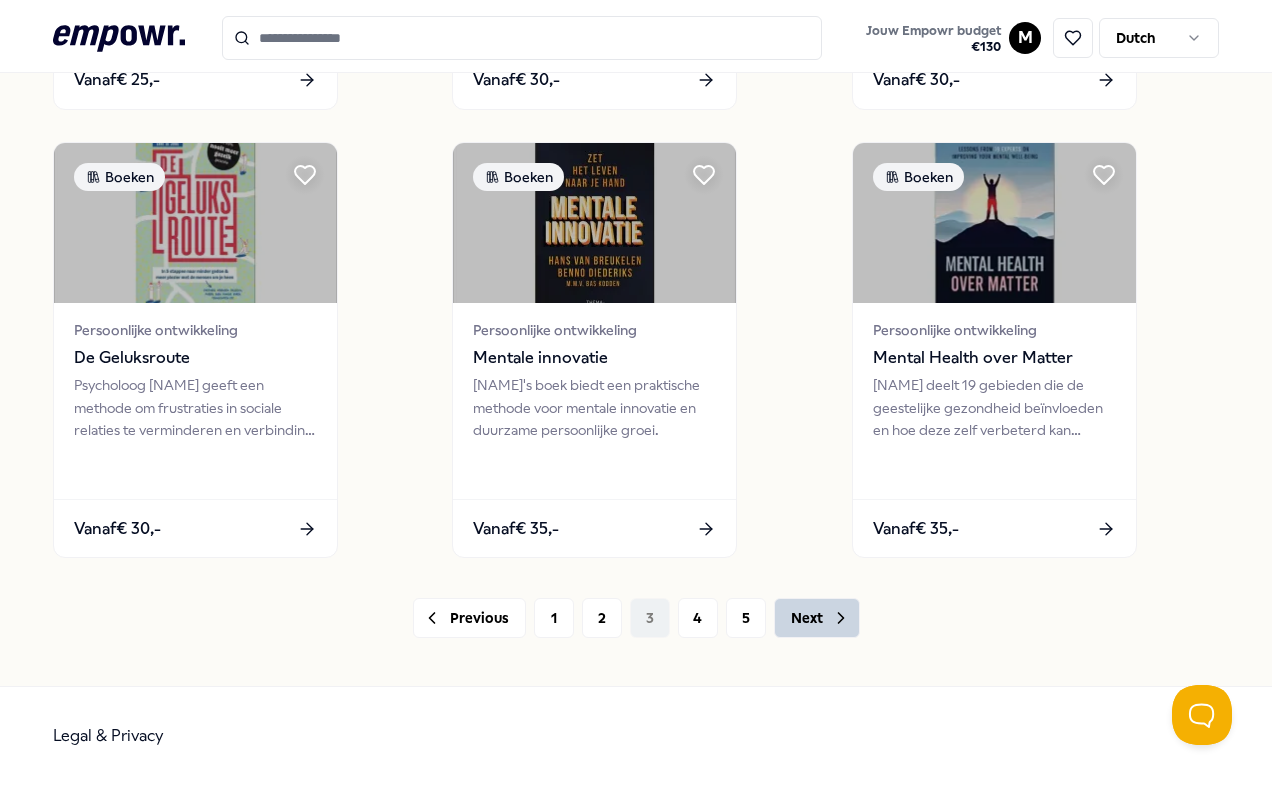 click on "Next" at bounding box center (817, 618) 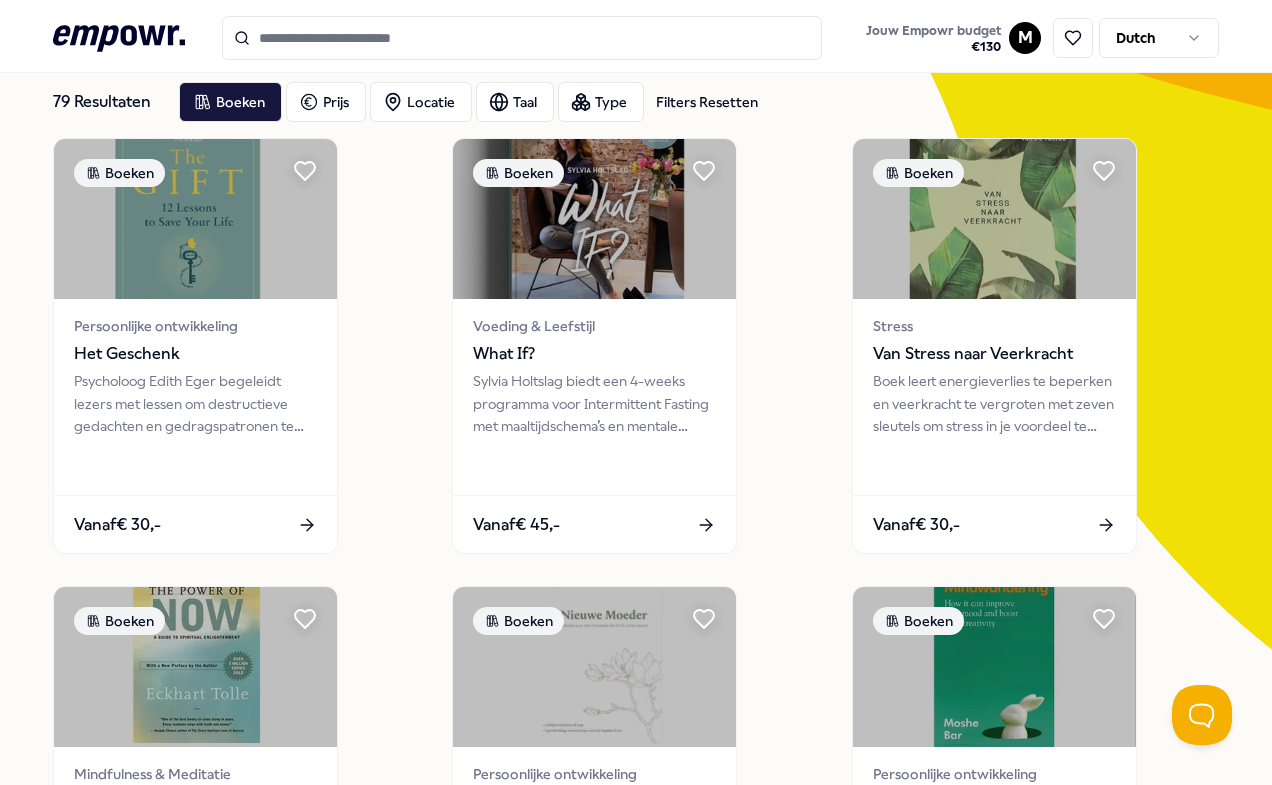 scroll, scrollTop: 52, scrollLeft: 0, axis: vertical 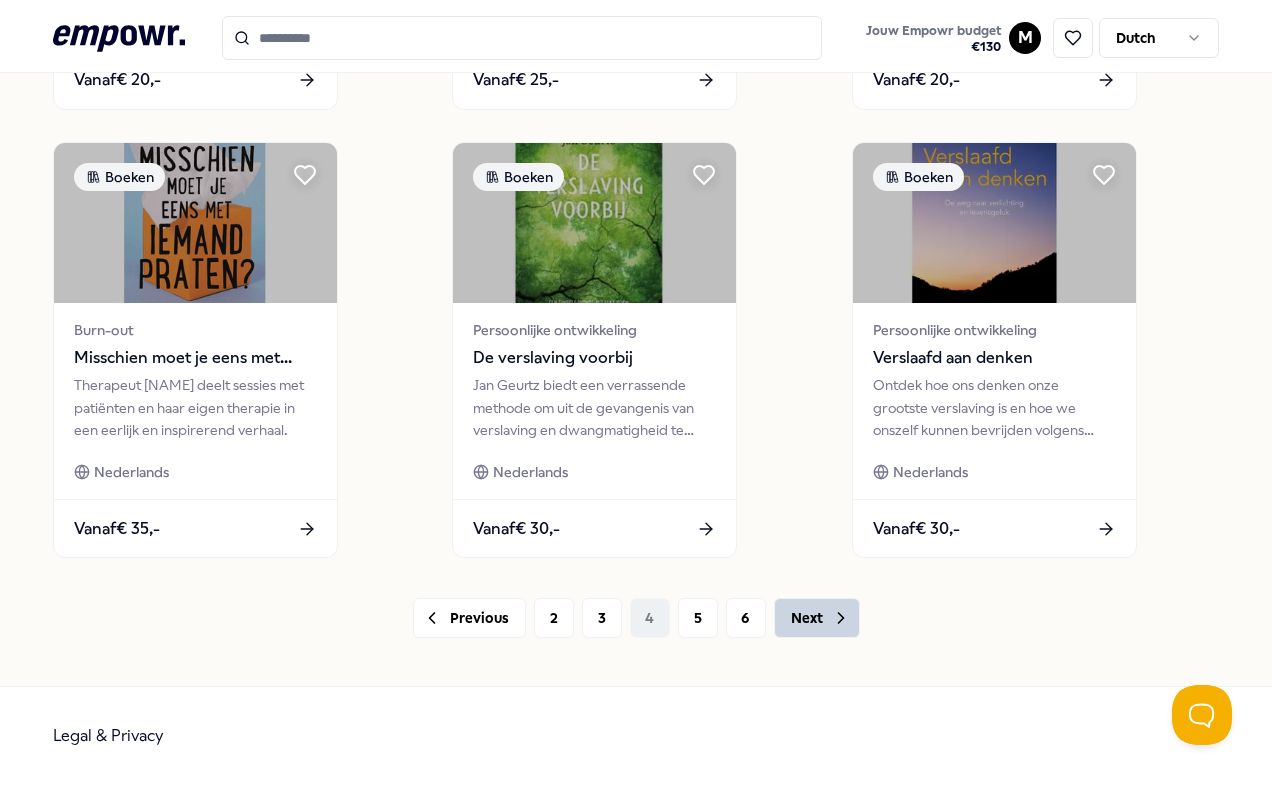 click on "Next" at bounding box center (817, 618) 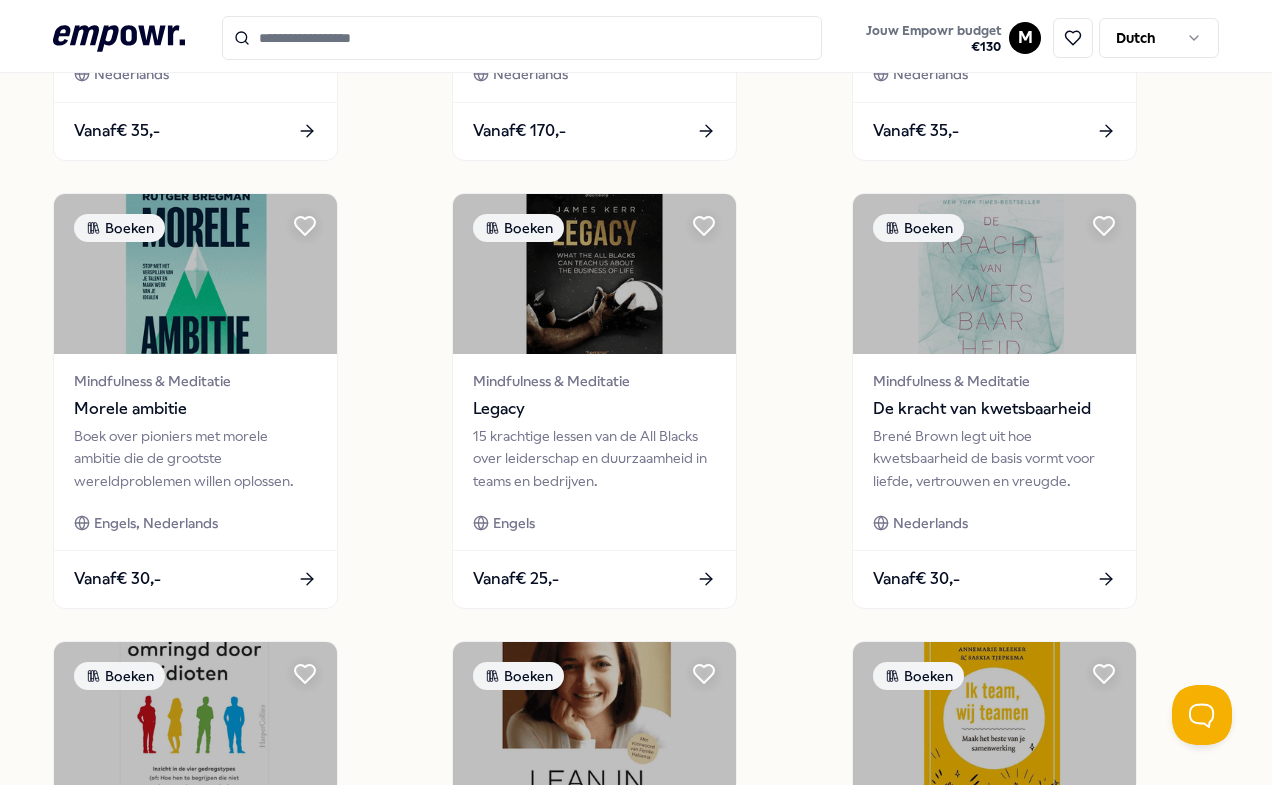 scroll, scrollTop: 952, scrollLeft: 0, axis: vertical 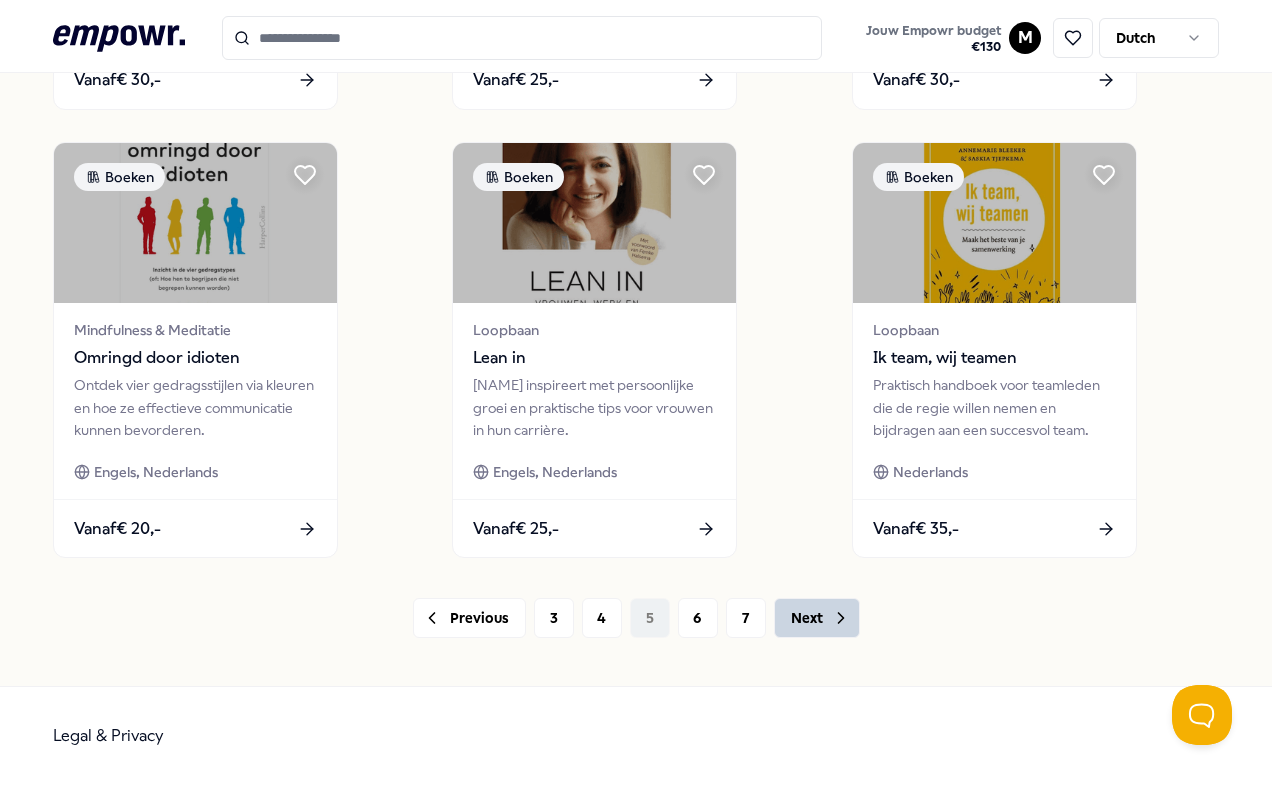 click on "Next" at bounding box center (817, 618) 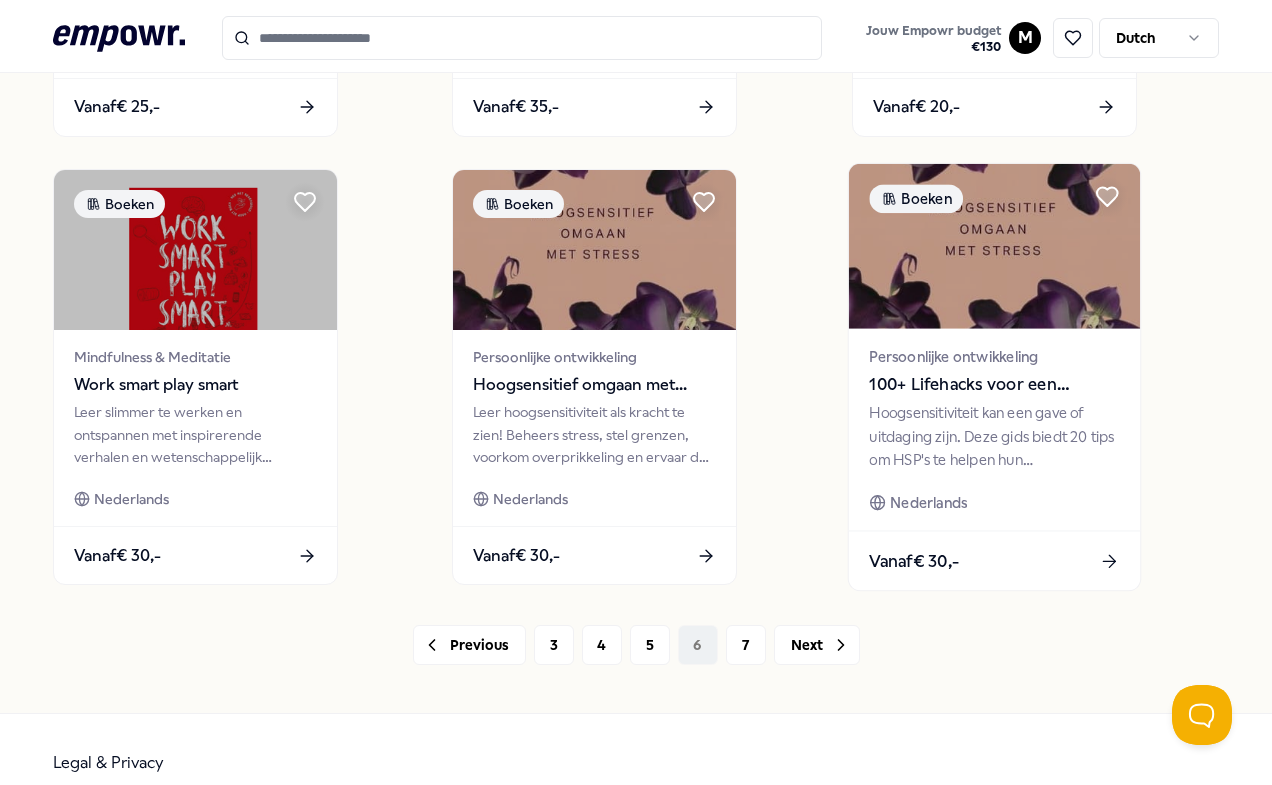 scroll, scrollTop: 1452, scrollLeft: 0, axis: vertical 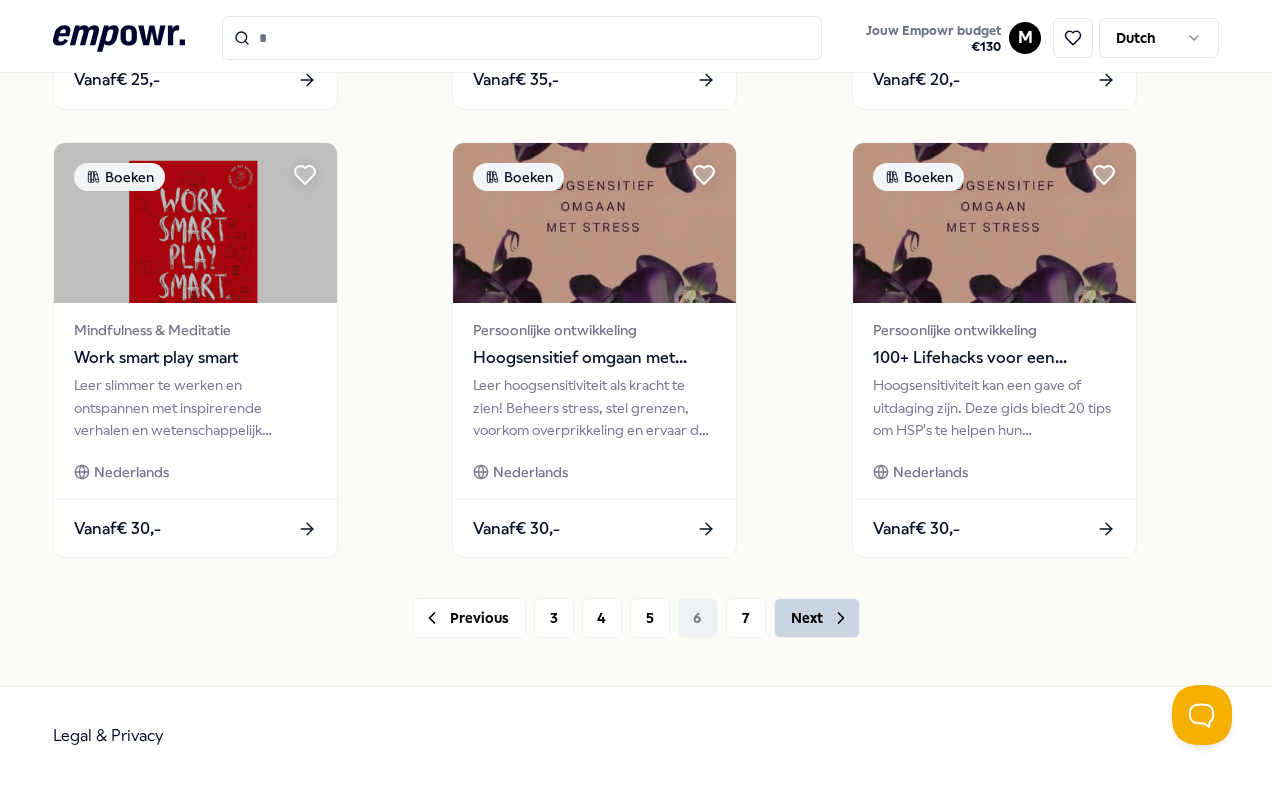 click on "Next" at bounding box center (817, 618) 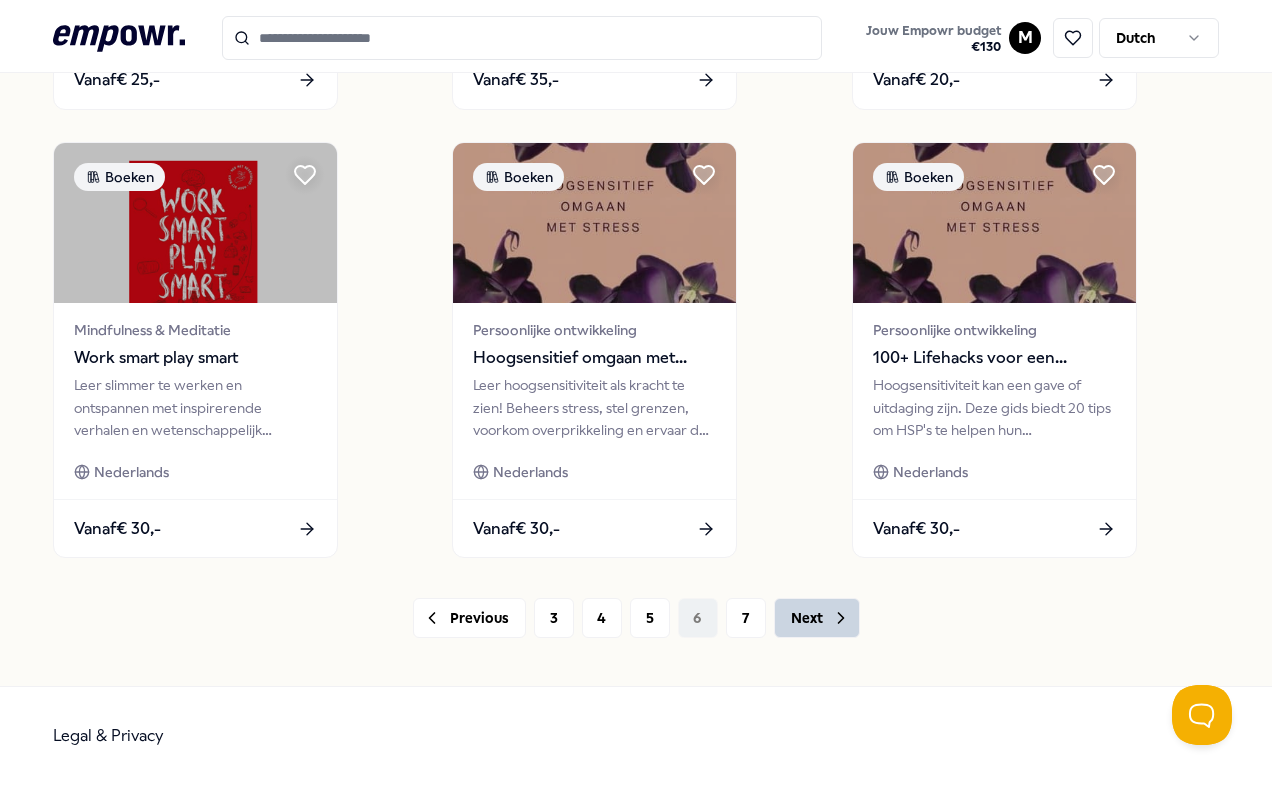 scroll, scrollTop: 1004, scrollLeft: 0, axis: vertical 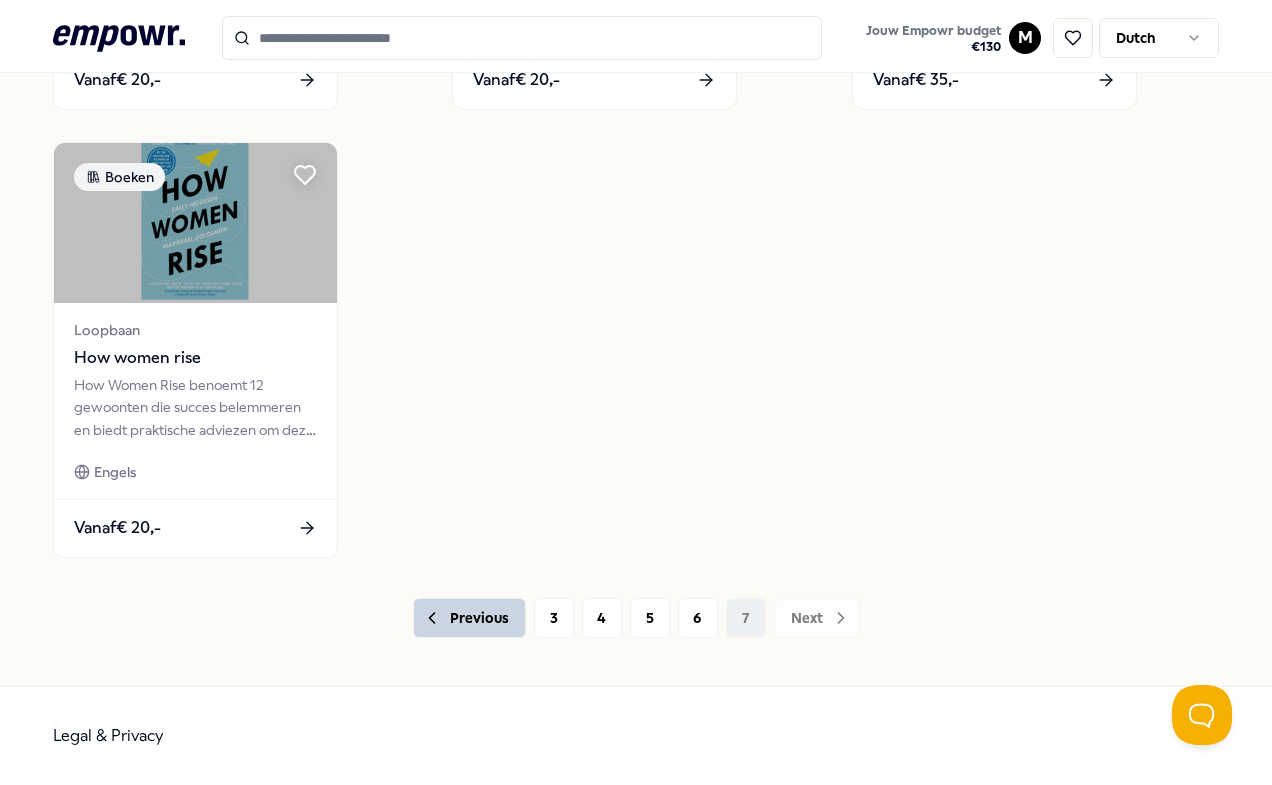 click 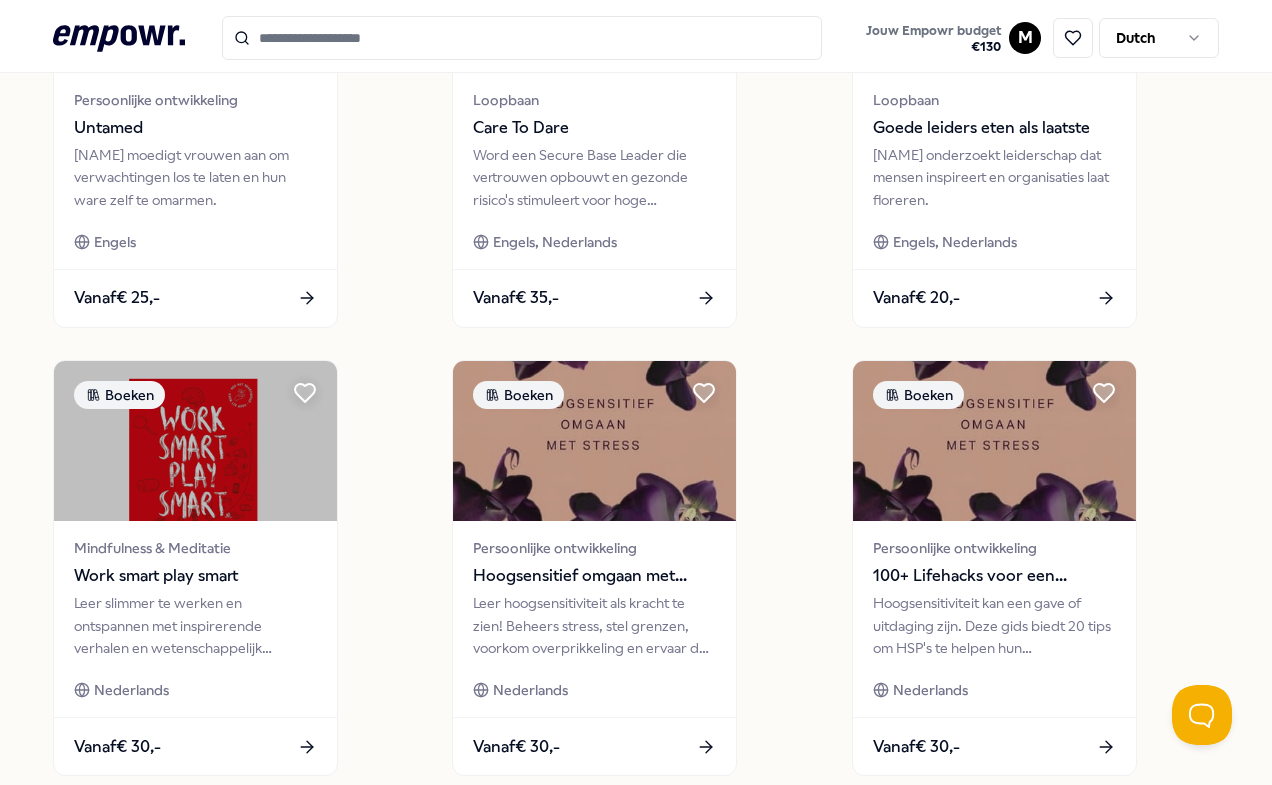 scroll, scrollTop: 1452, scrollLeft: 0, axis: vertical 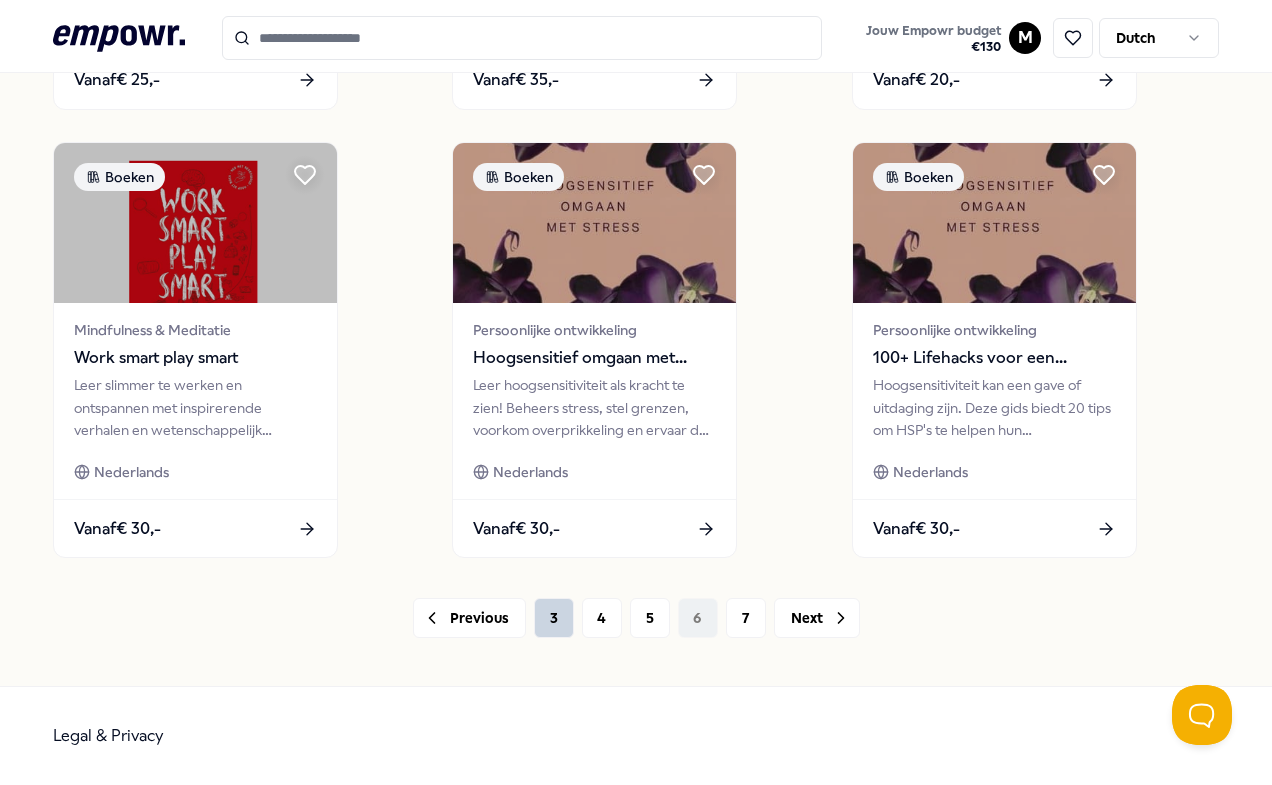 click on "3" at bounding box center (554, 618) 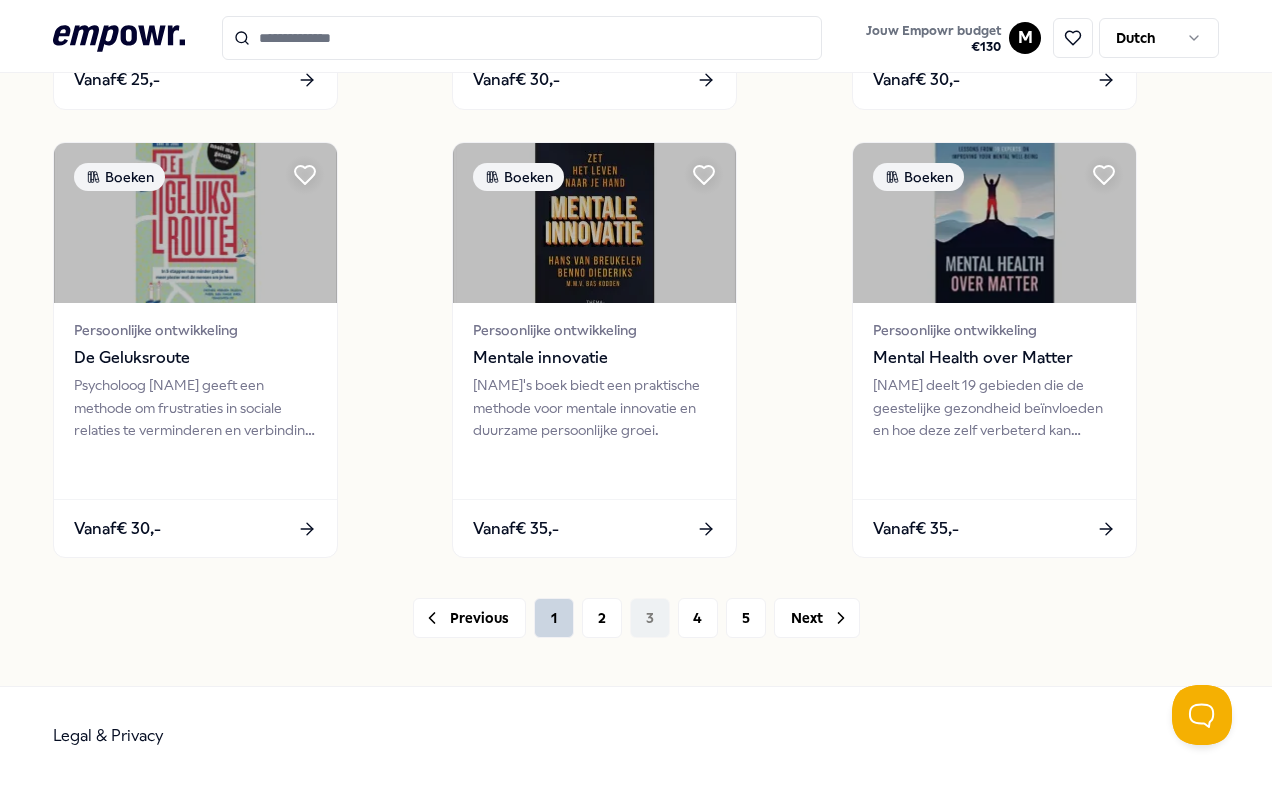 click on "1" at bounding box center (554, 618) 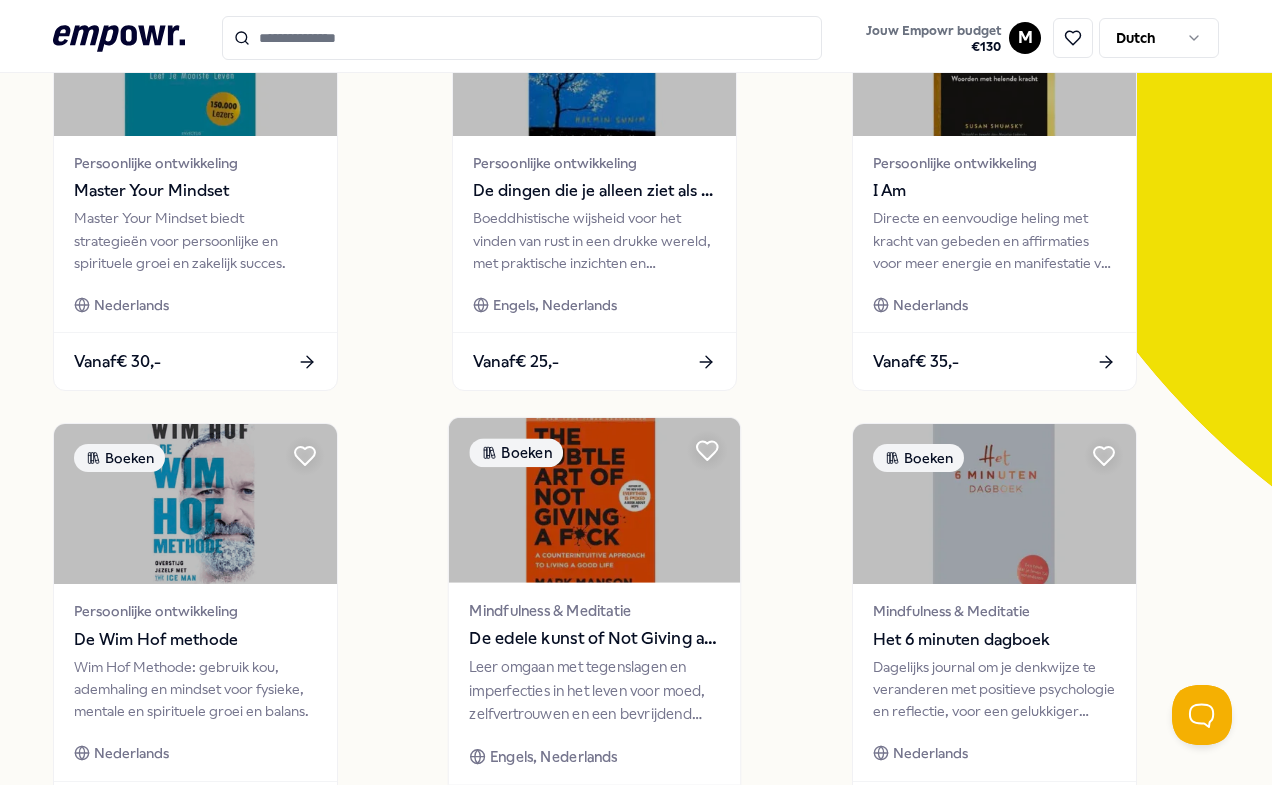 scroll, scrollTop: 152, scrollLeft: 0, axis: vertical 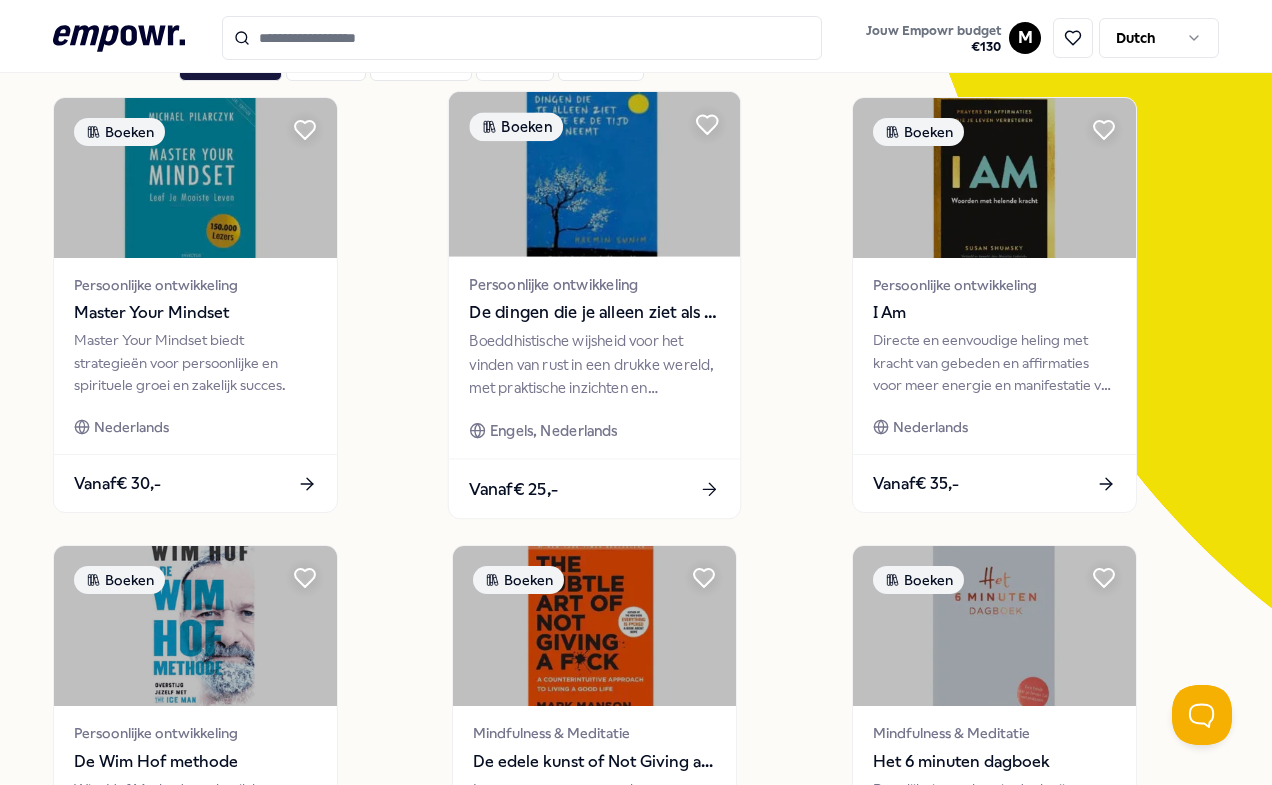 click on "De dingen die je alleen ziet als je er de tijd voor neemt" at bounding box center [595, 313] 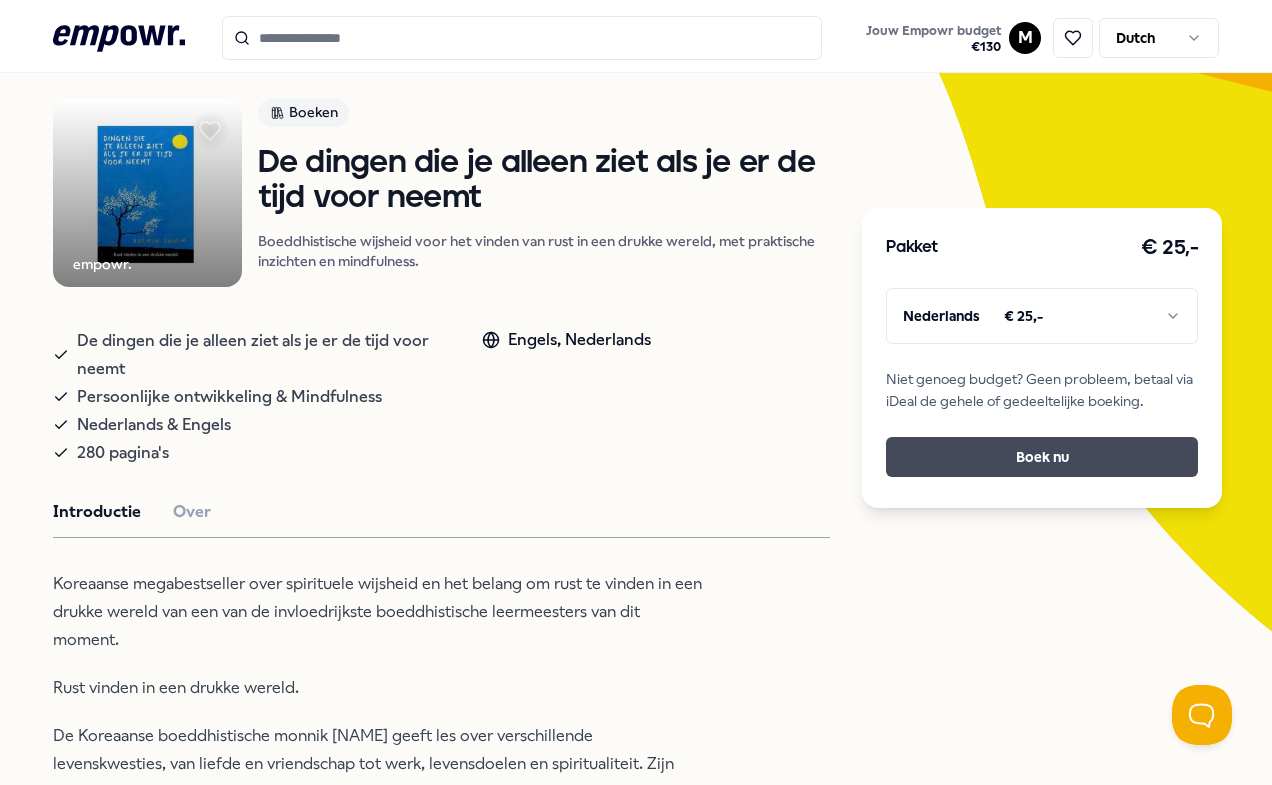 click on "Boek nu" at bounding box center (1042, 457) 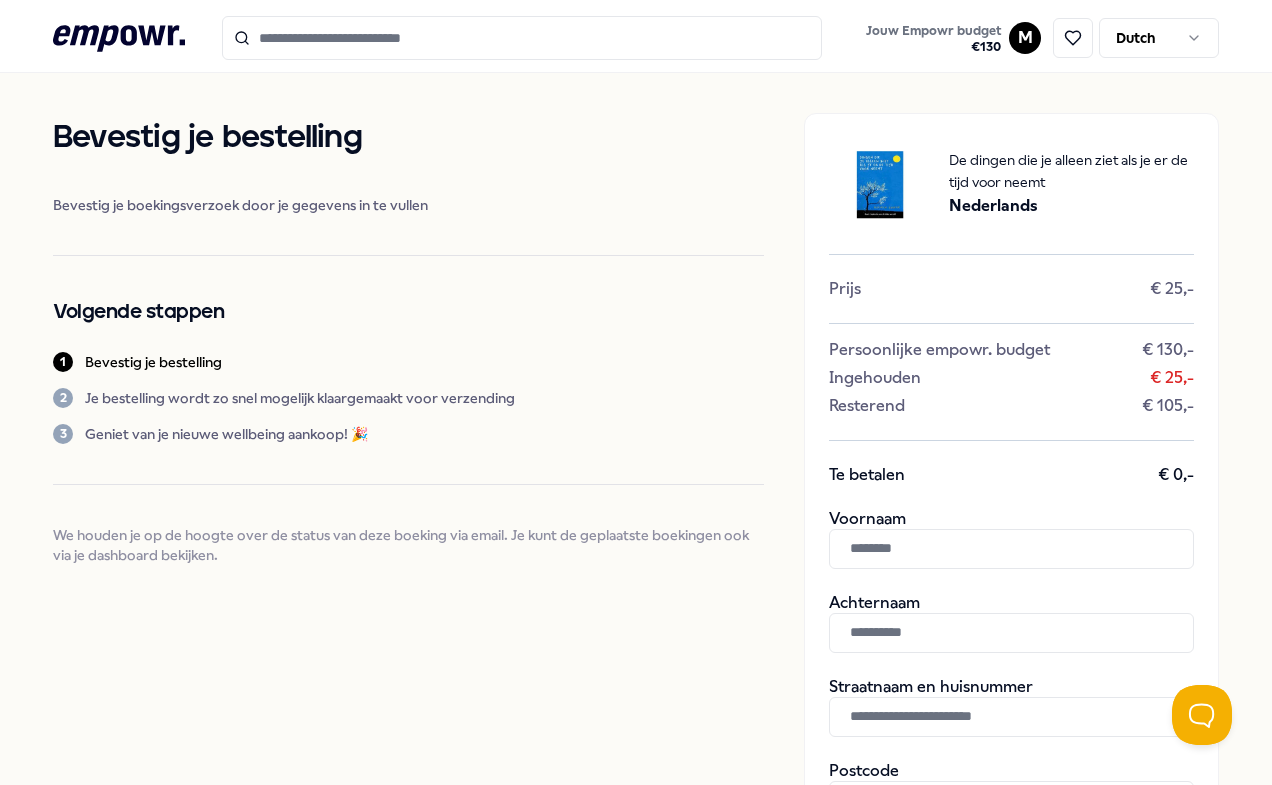 scroll, scrollTop: 129, scrollLeft: 0, axis: vertical 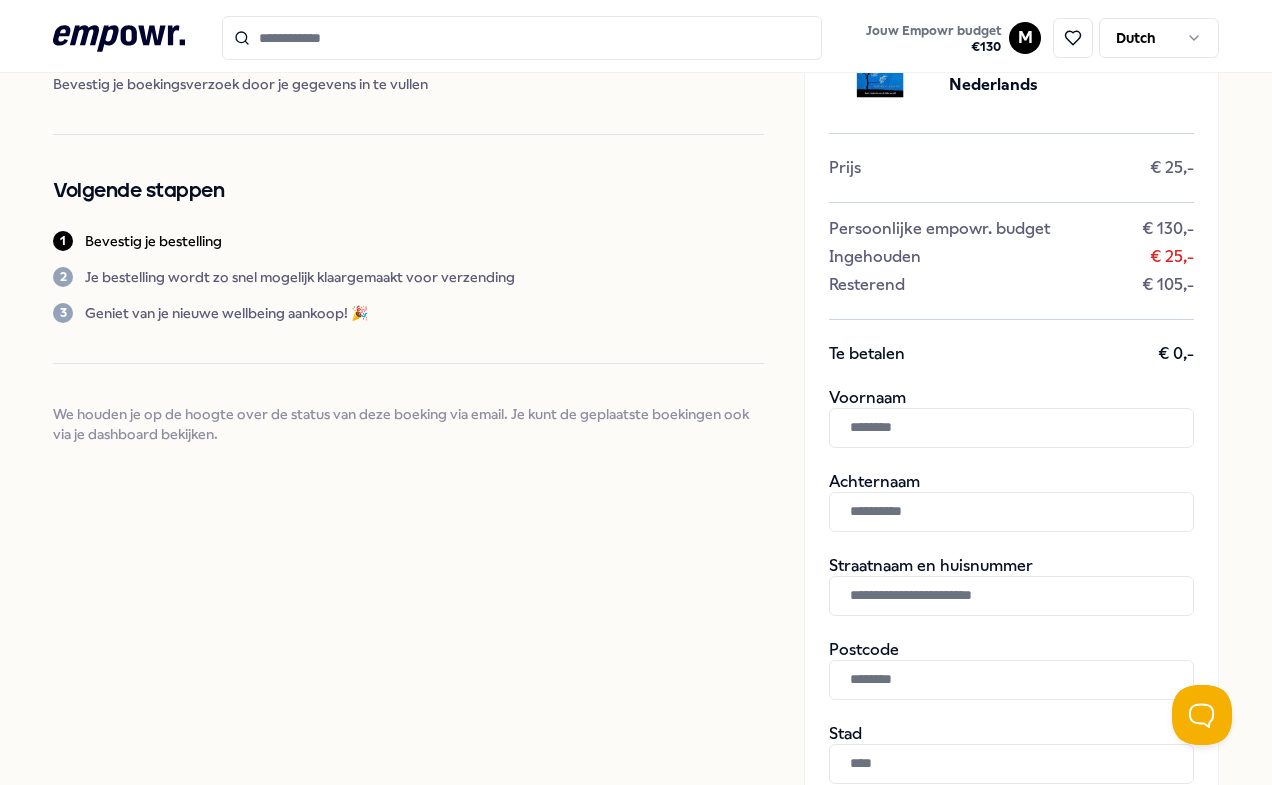 click at bounding box center (1011, 428) 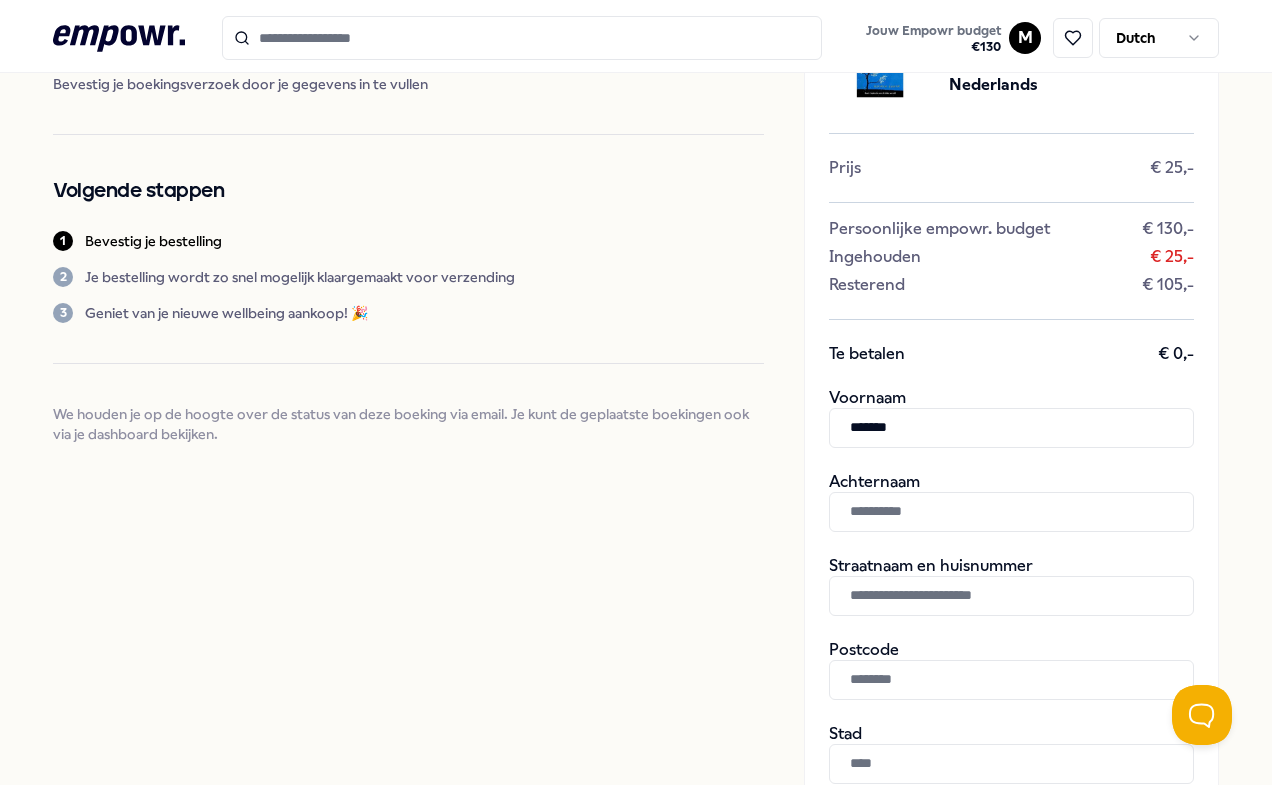type on "*******" 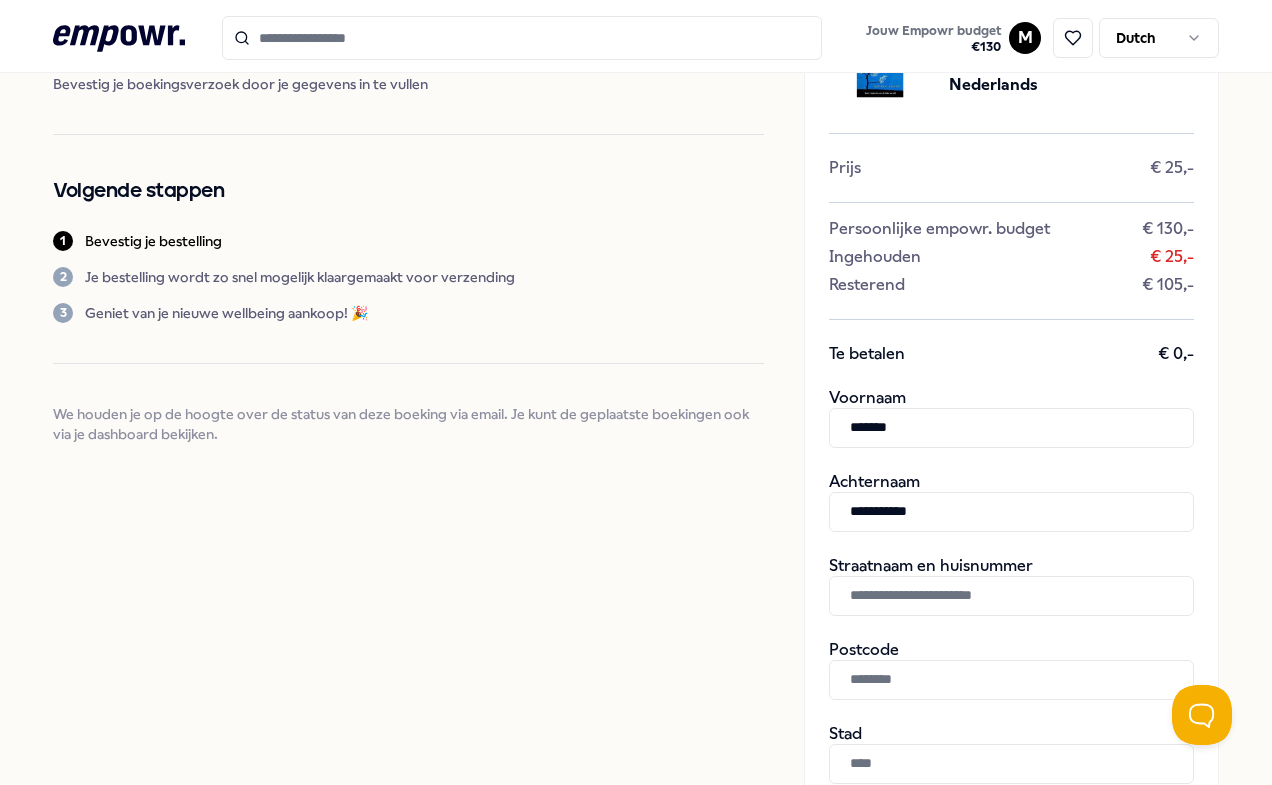 type on "**********" 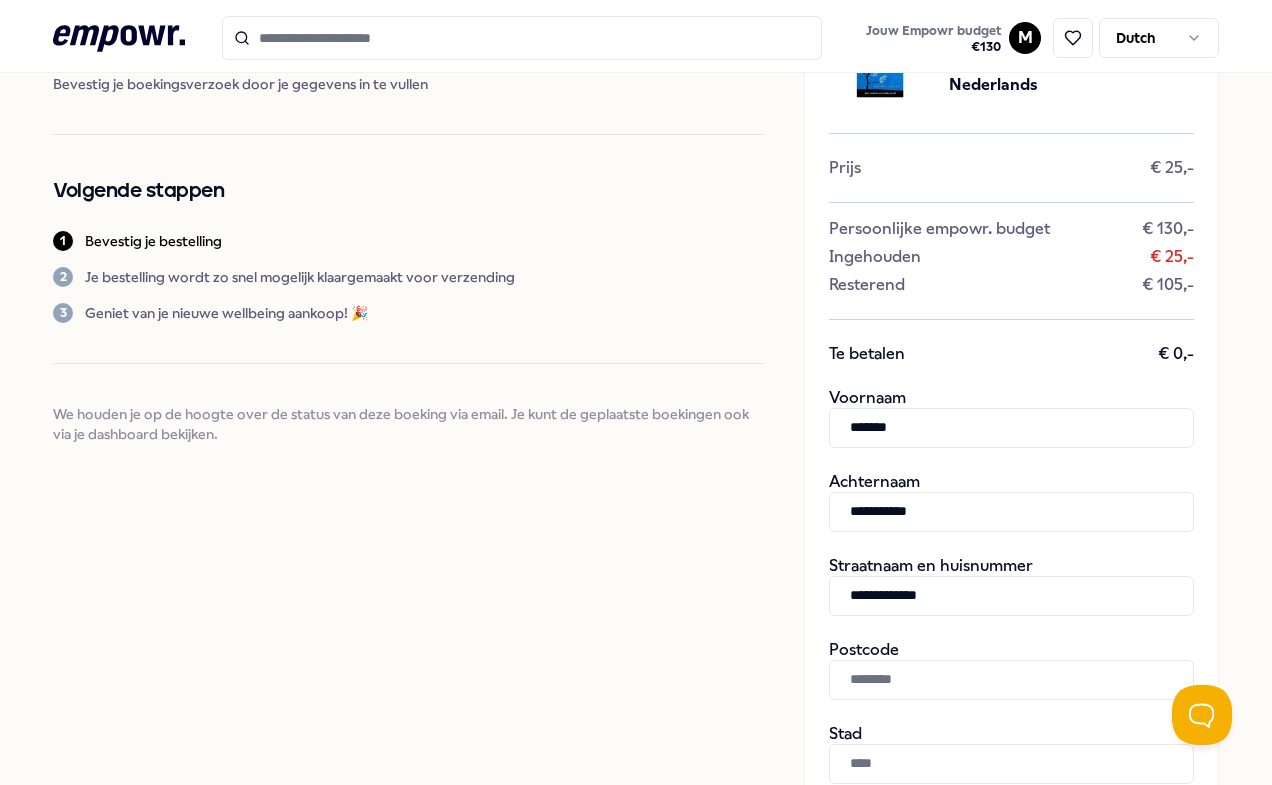 type on "**********" 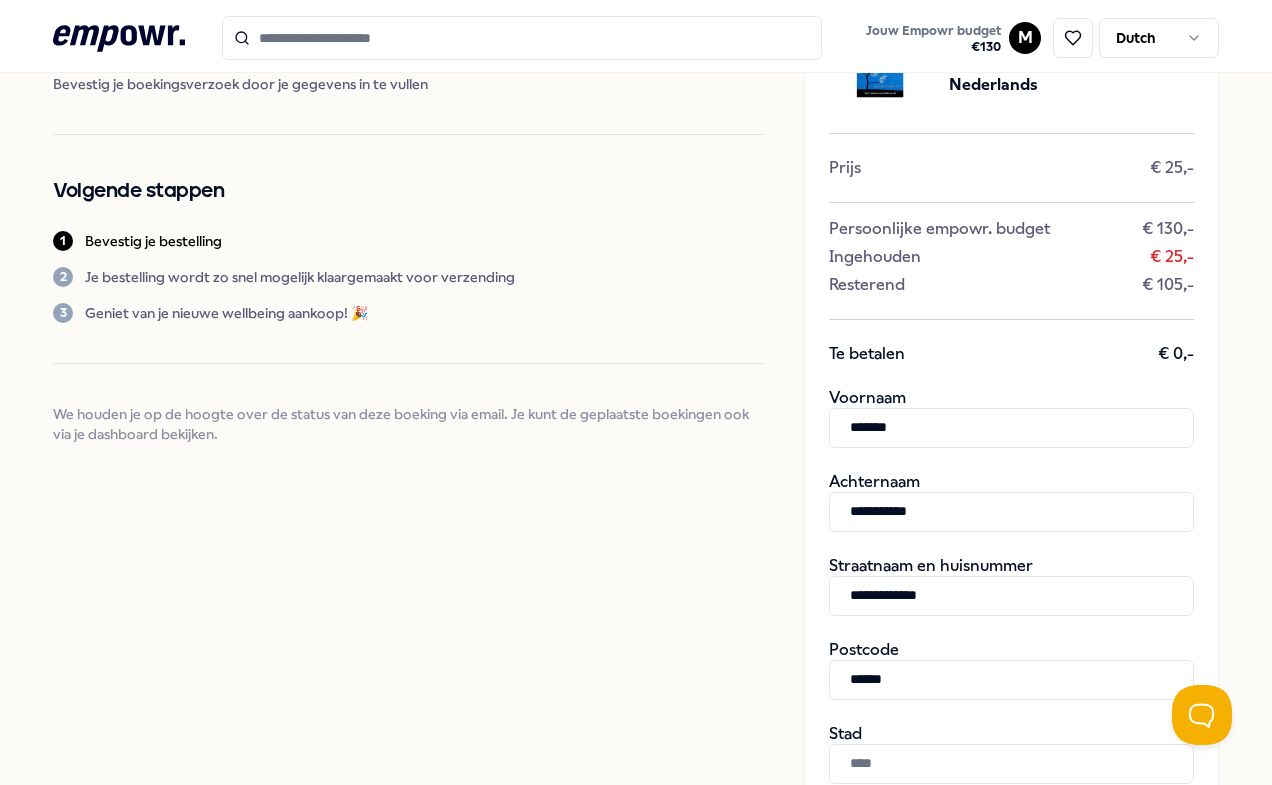 type on "******" 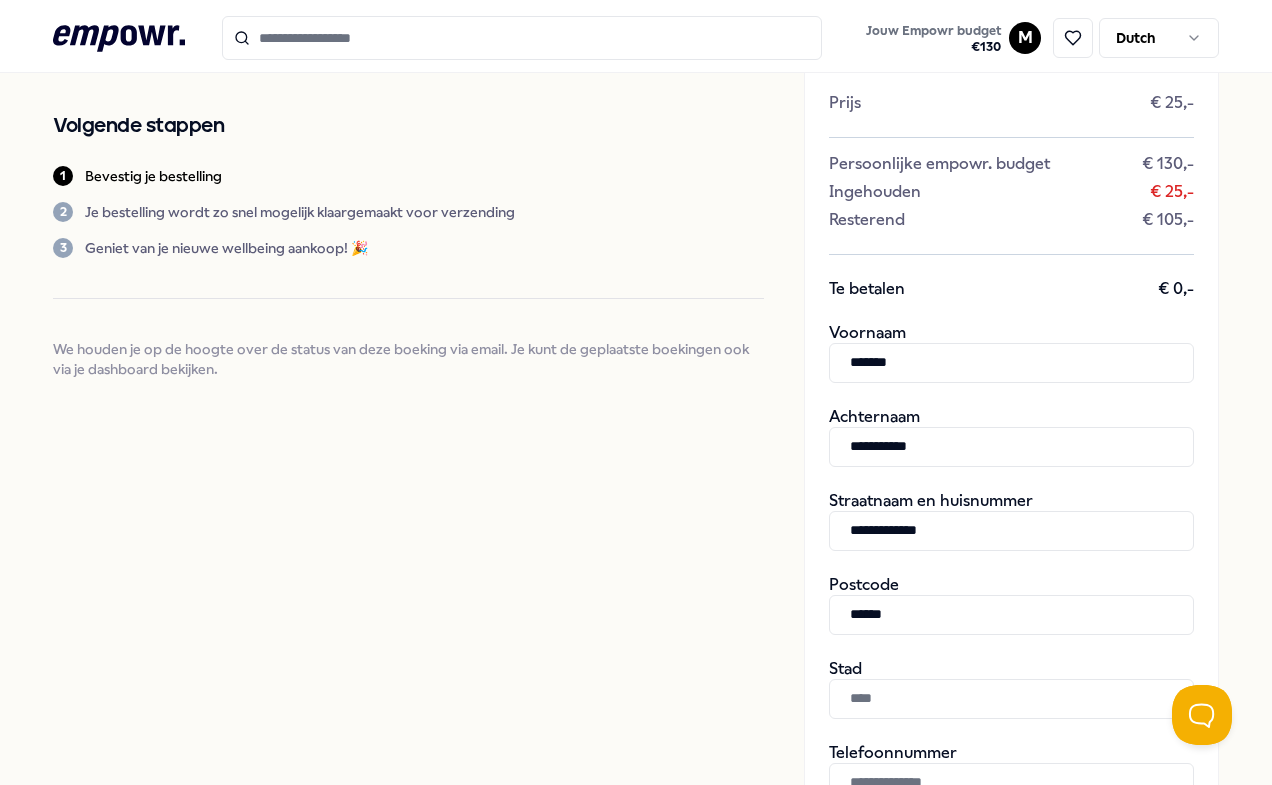 scroll, scrollTop: 229, scrollLeft: 0, axis: vertical 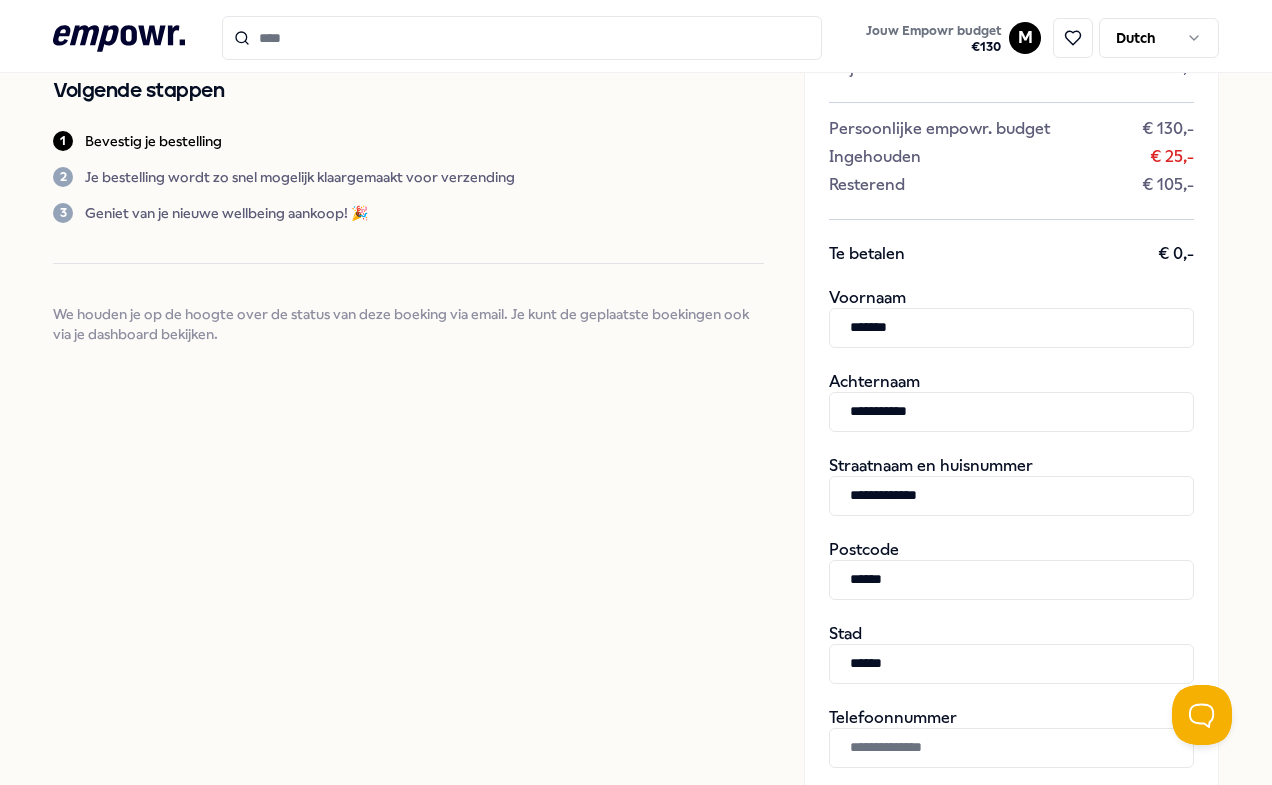 type on "******" 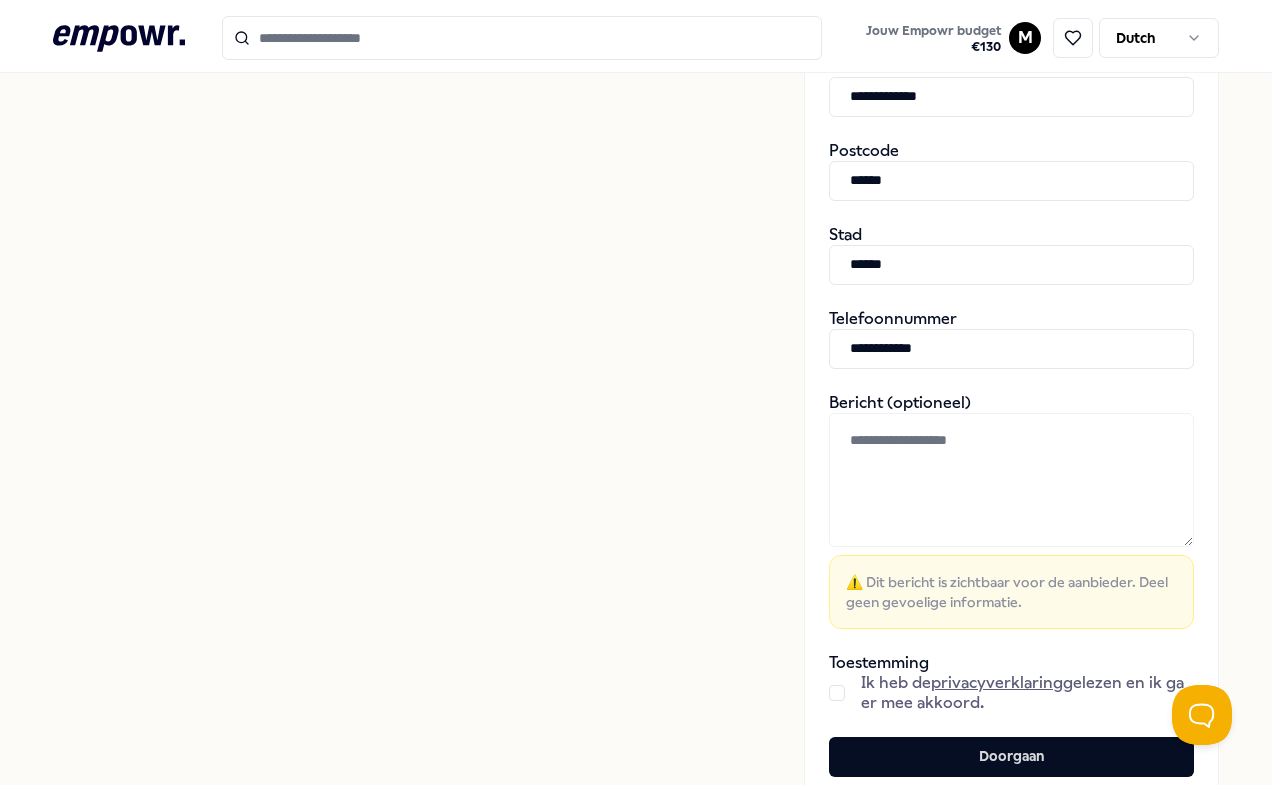scroll, scrollTop: 629, scrollLeft: 0, axis: vertical 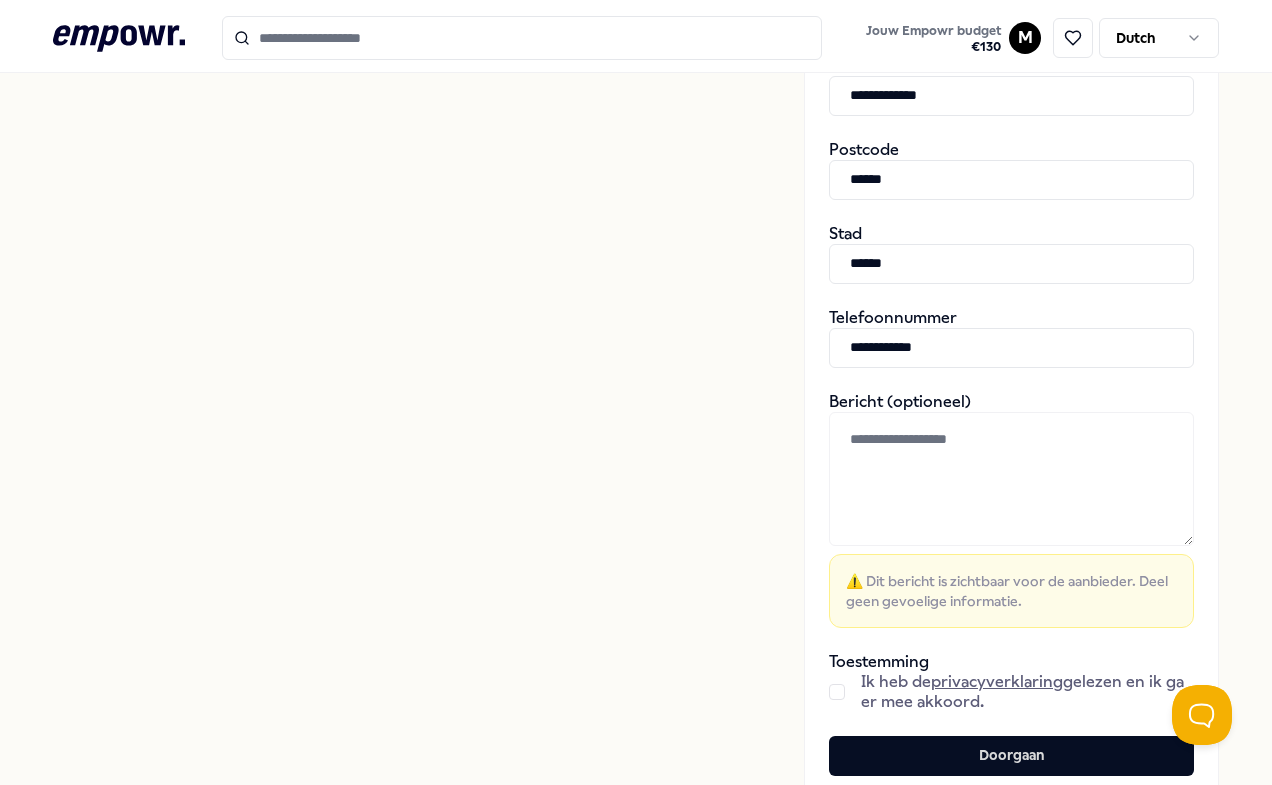 type on "**********" 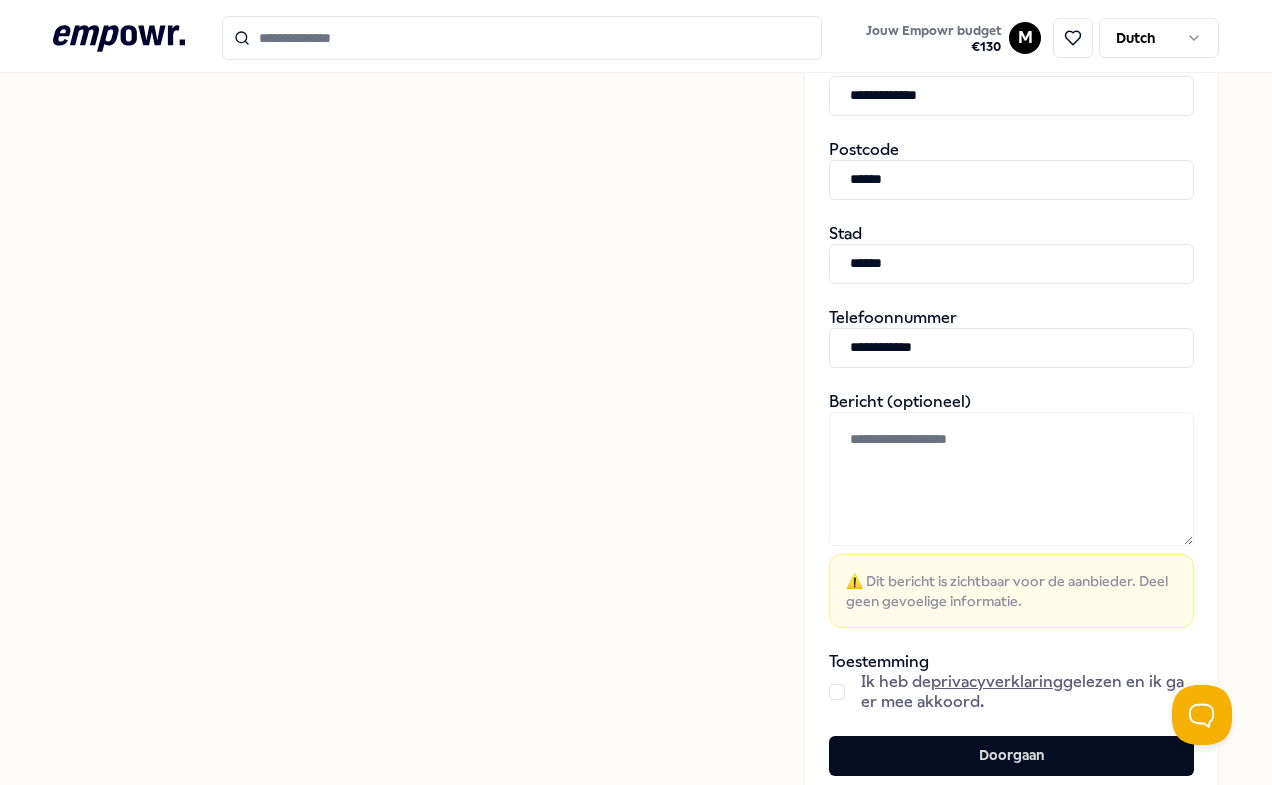 click at bounding box center (837, 692) 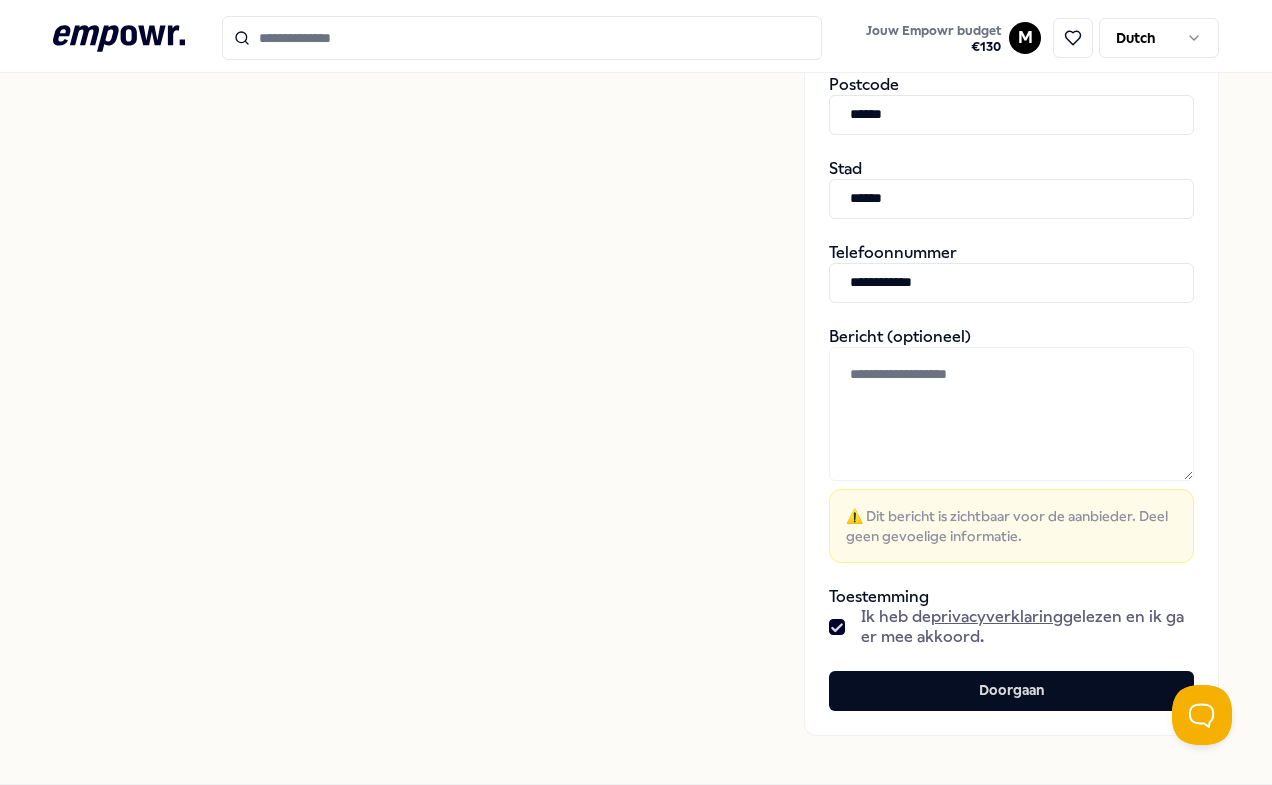 scroll, scrollTop: 729, scrollLeft: 0, axis: vertical 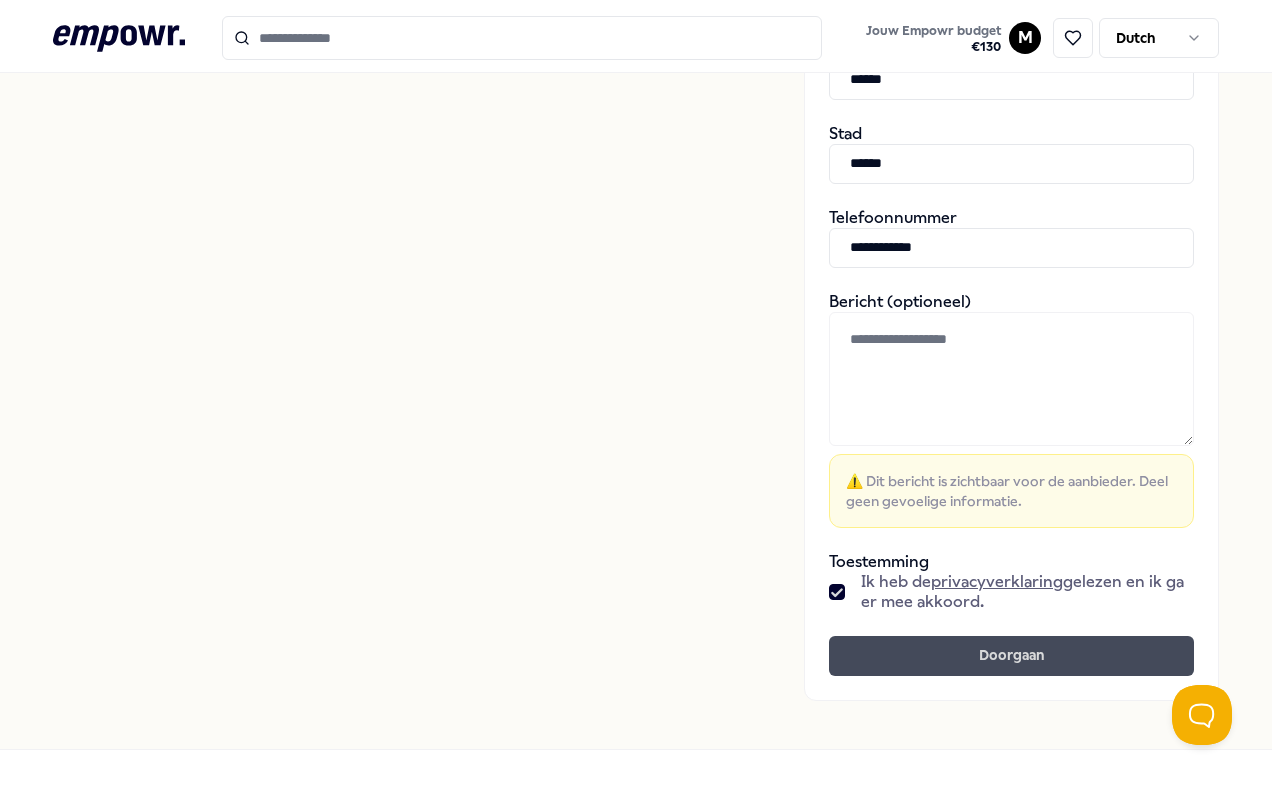 click on "Doorgaan" at bounding box center (1011, 656) 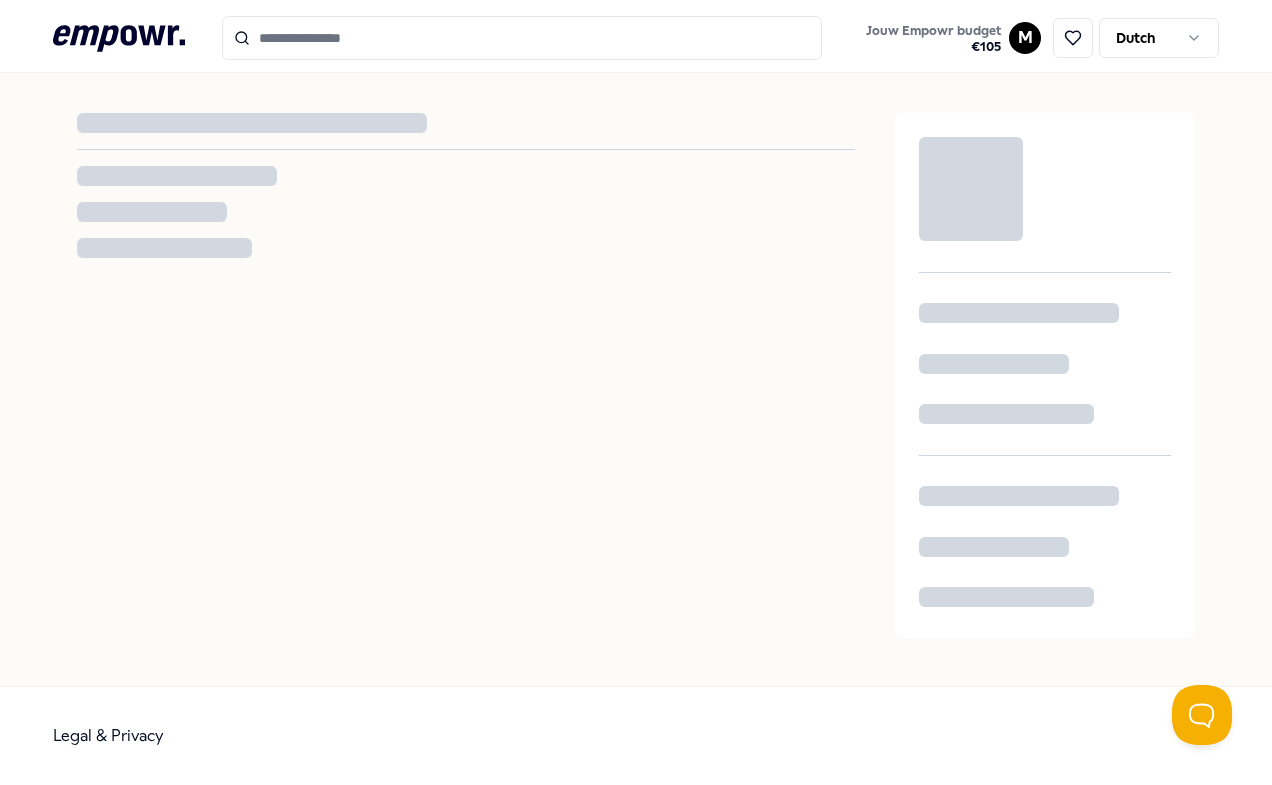 scroll, scrollTop: 0, scrollLeft: 0, axis: both 